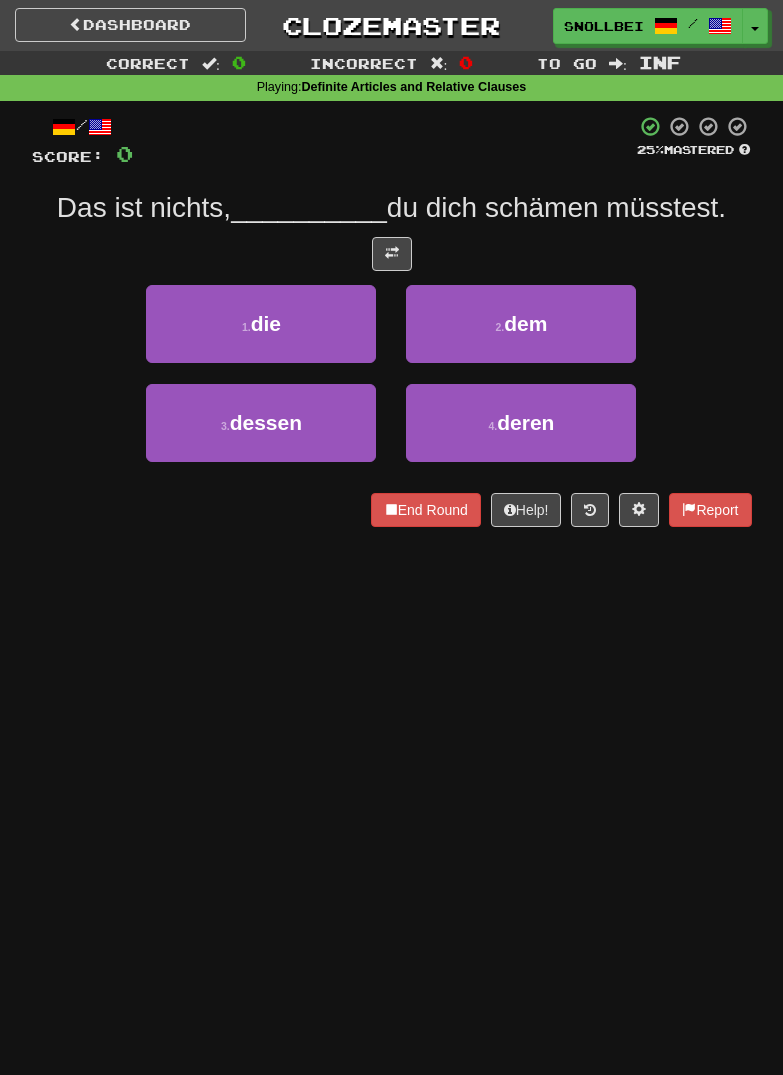 scroll, scrollTop: 0, scrollLeft: 0, axis: both 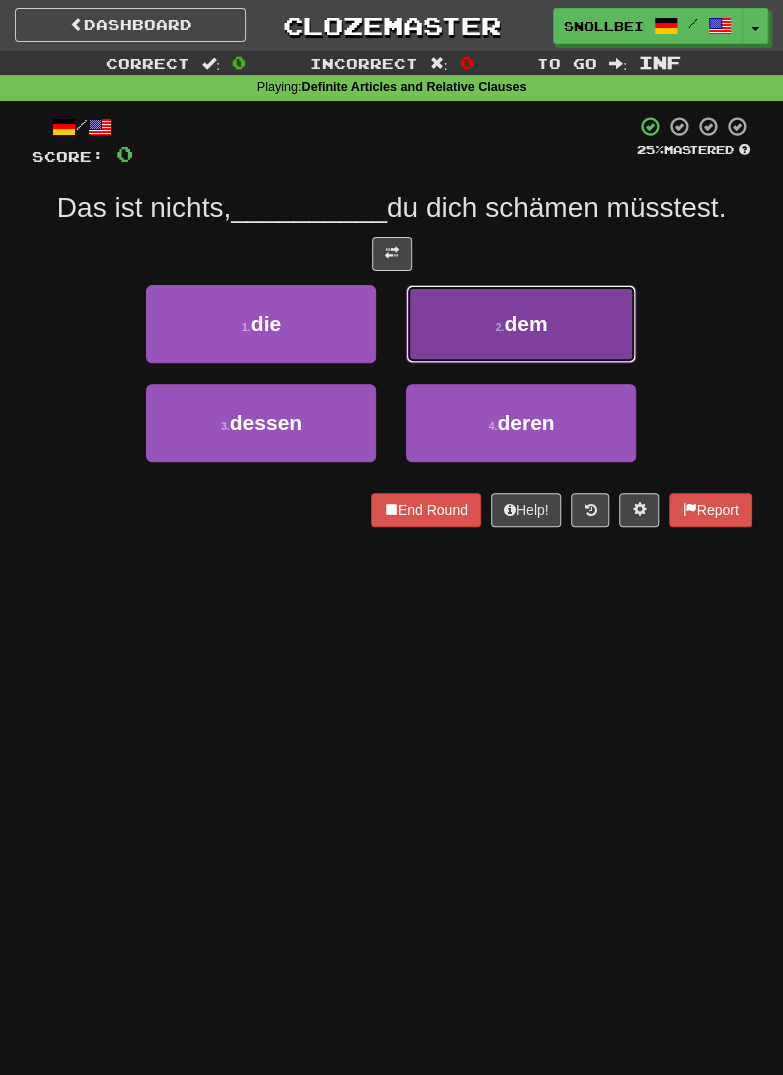click on "2 .  dem" at bounding box center [521, 324] 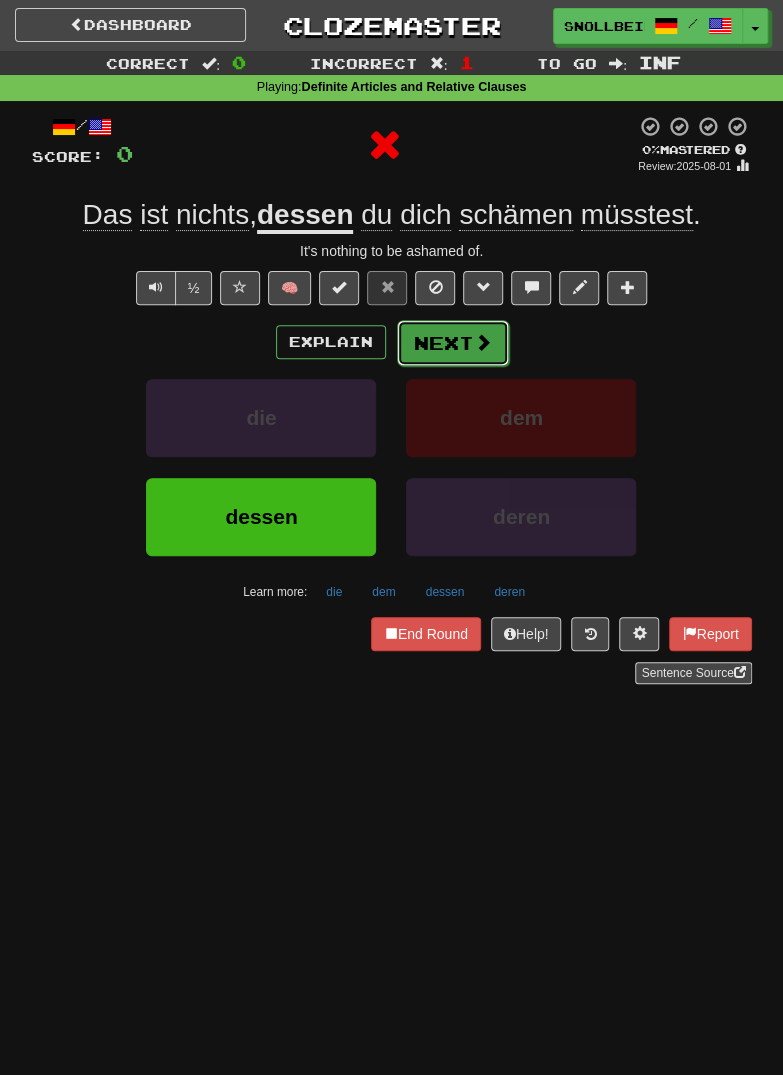 click on "Next" at bounding box center (453, 343) 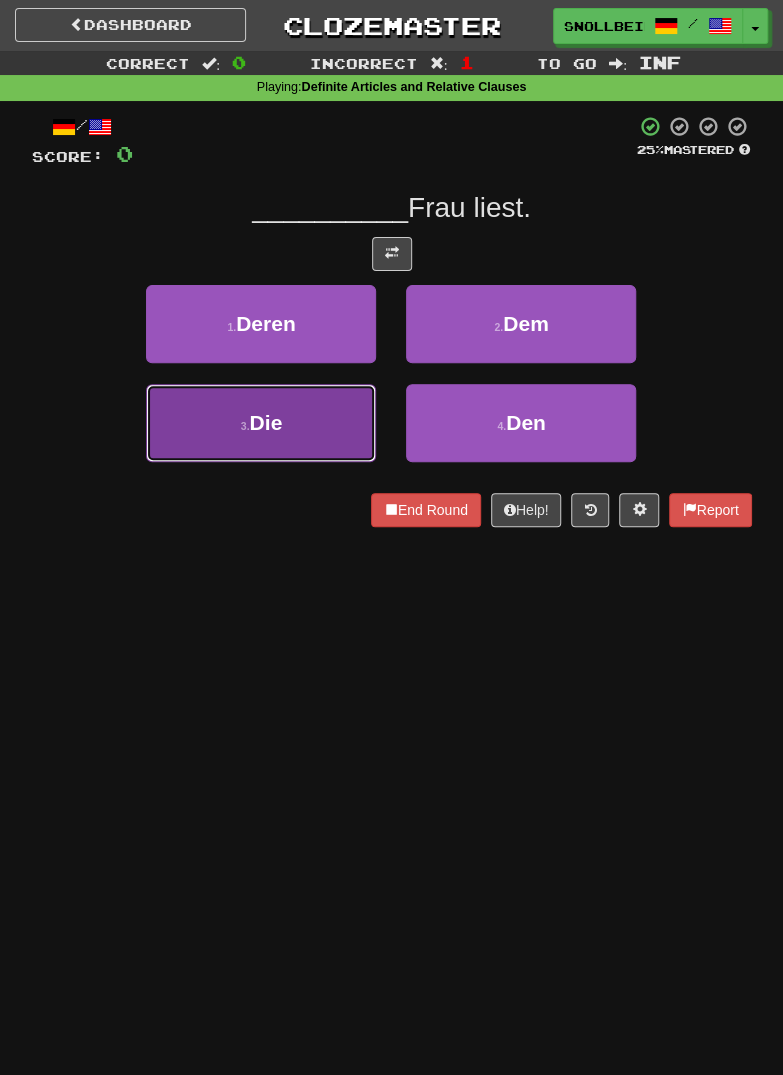 click on "3 .  Die" at bounding box center [261, 423] 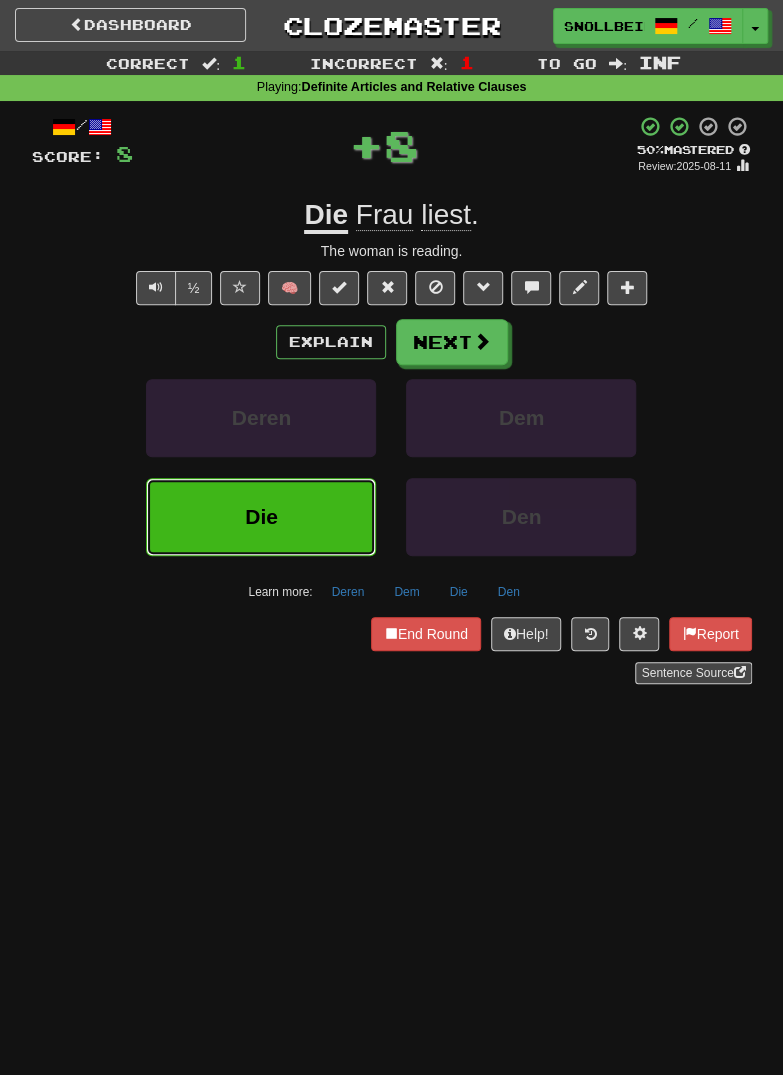 click on "Die" at bounding box center [261, 516] 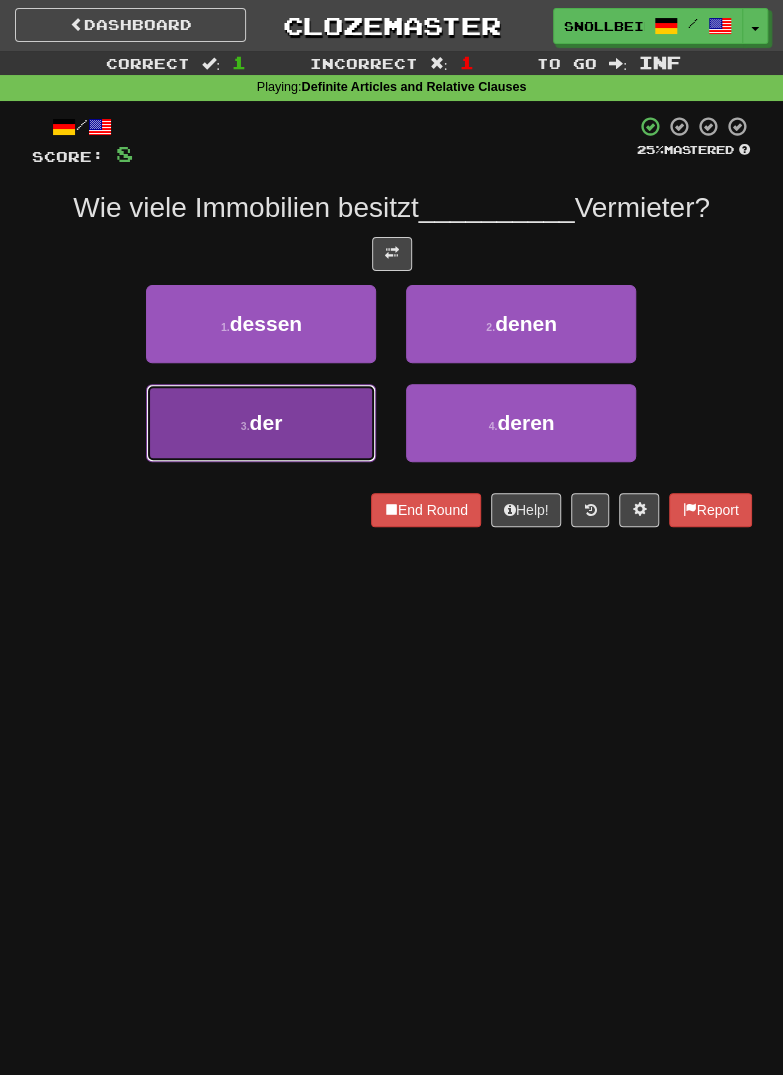 click on "3 .  der" at bounding box center (261, 423) 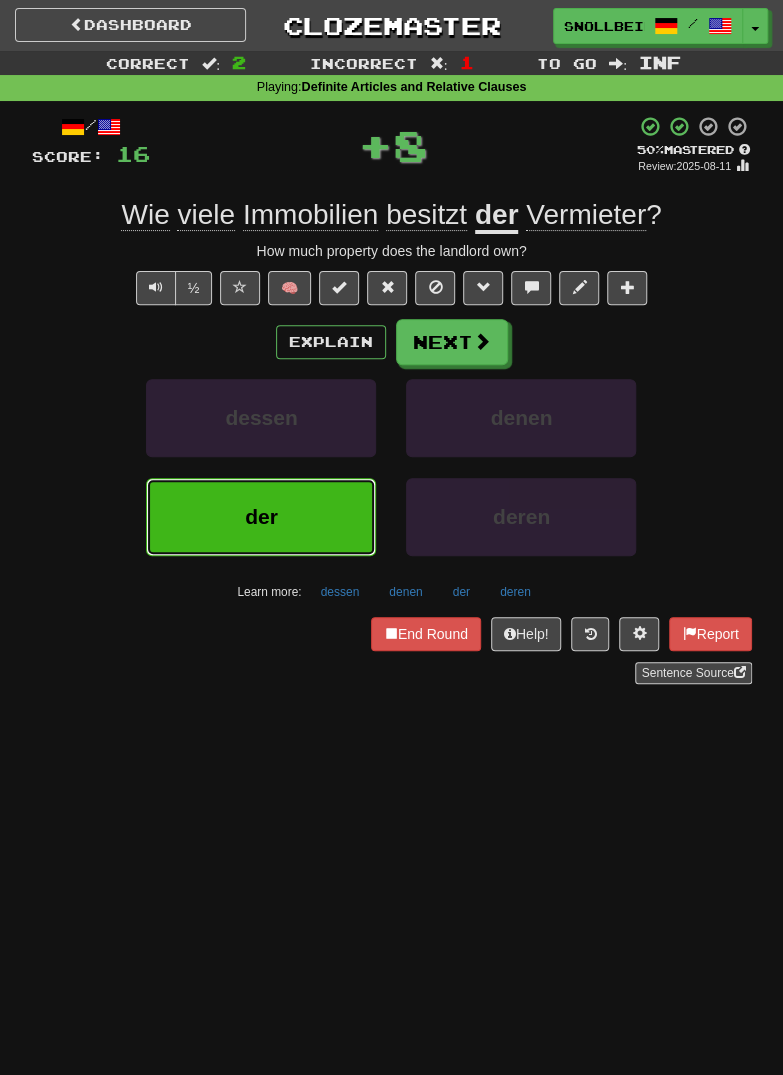 click on "der" at bounding box center (261, 517) 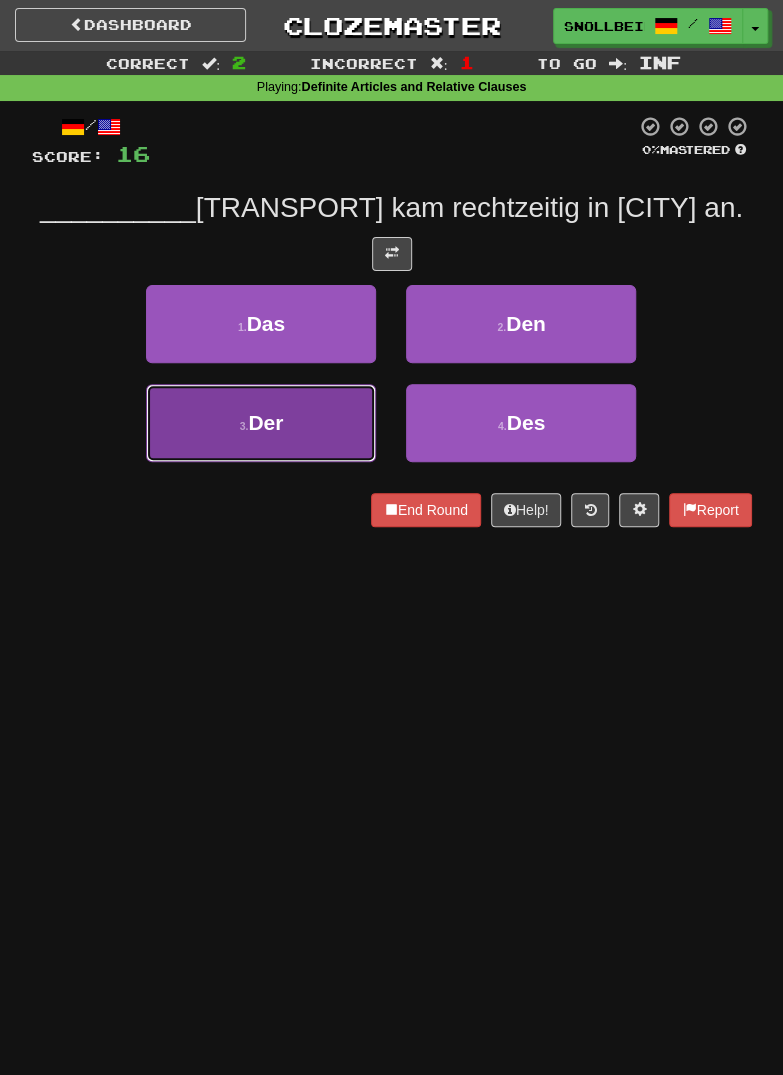 click on "3 .  Der" at bounding box center (261, 423) 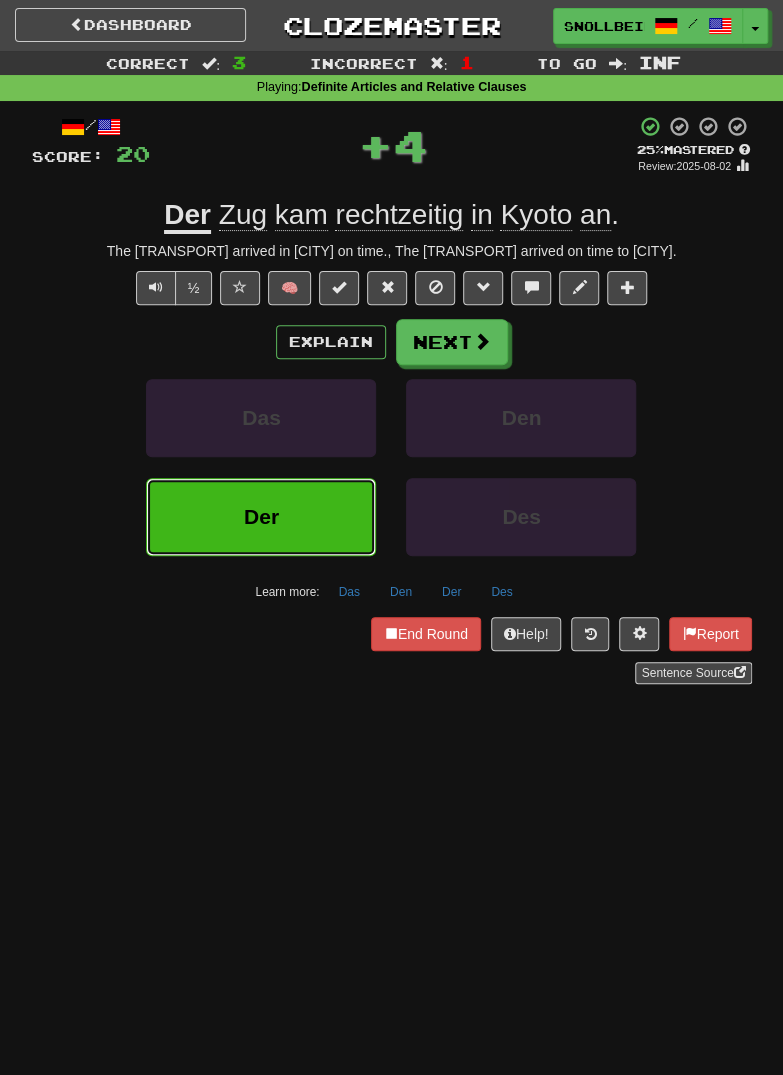 click on "Der" at bounding box center [261, 517] 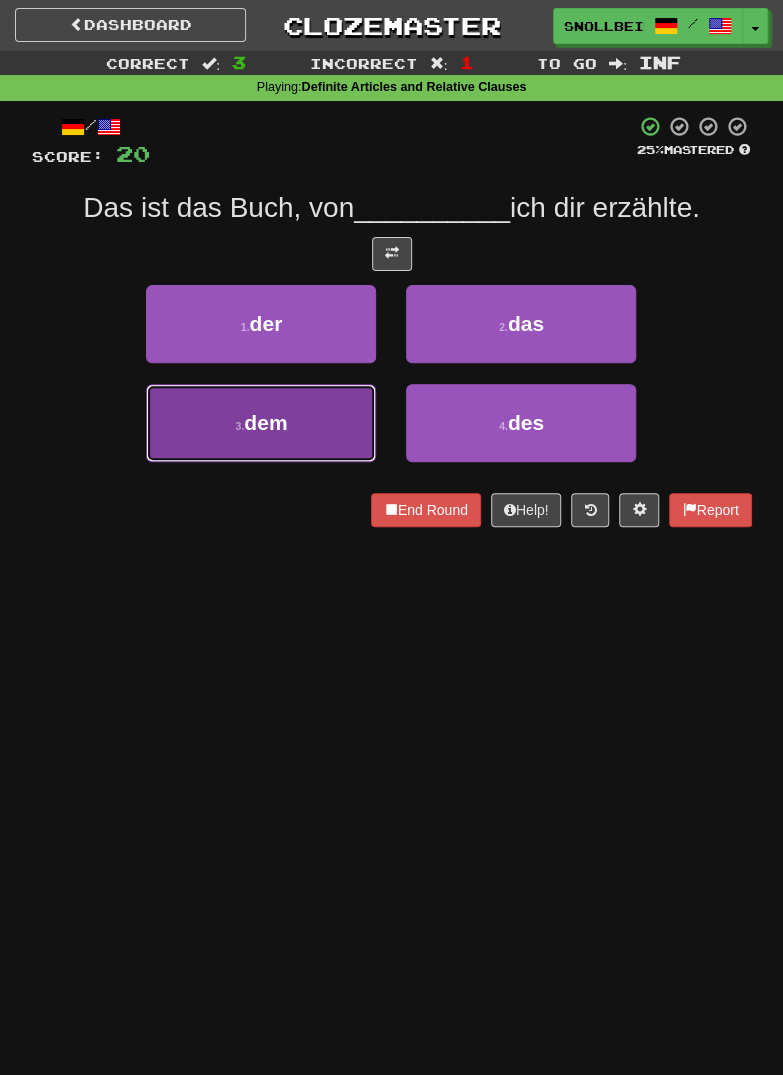 click on "3 .  dem" at bounding box center (261, 423) 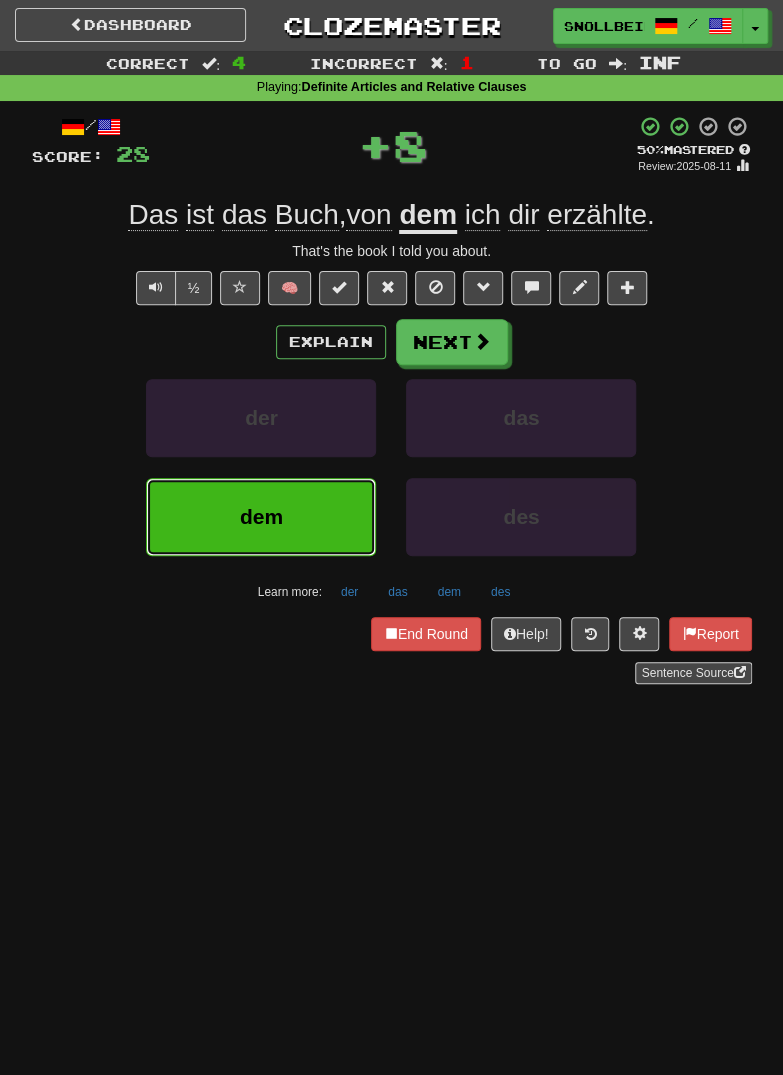 click on "dem" at bounding box center [261, 517] 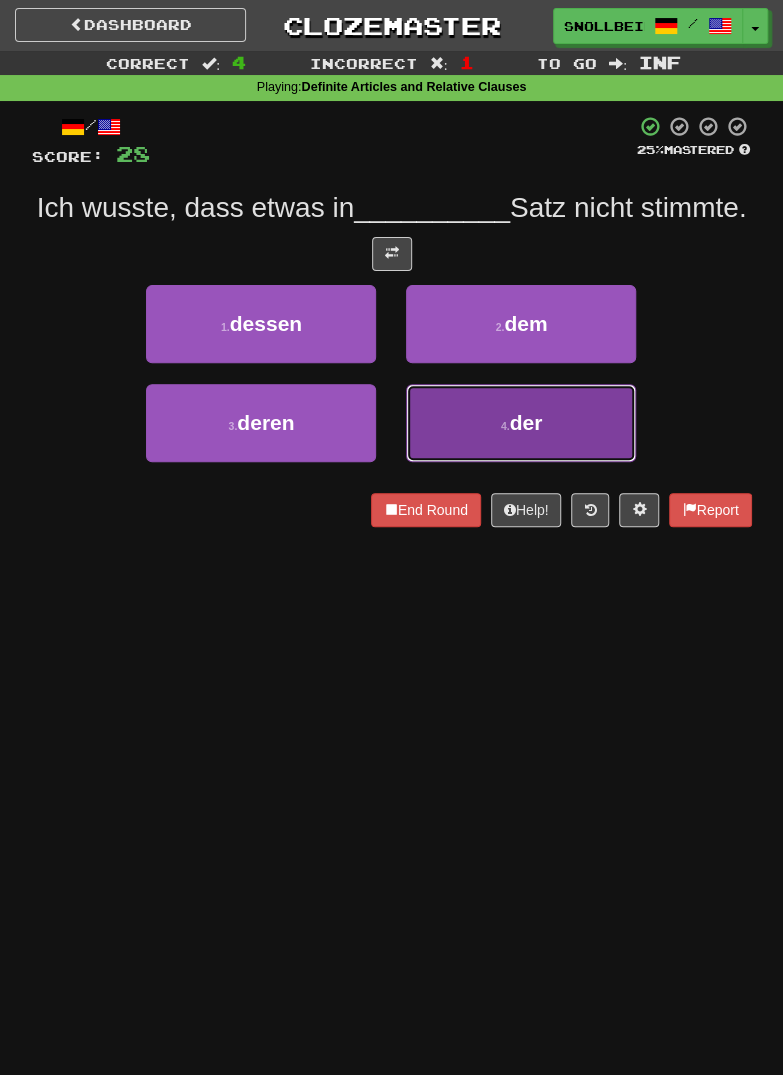 click on "4 .  der" at bounding box center [521, 423] 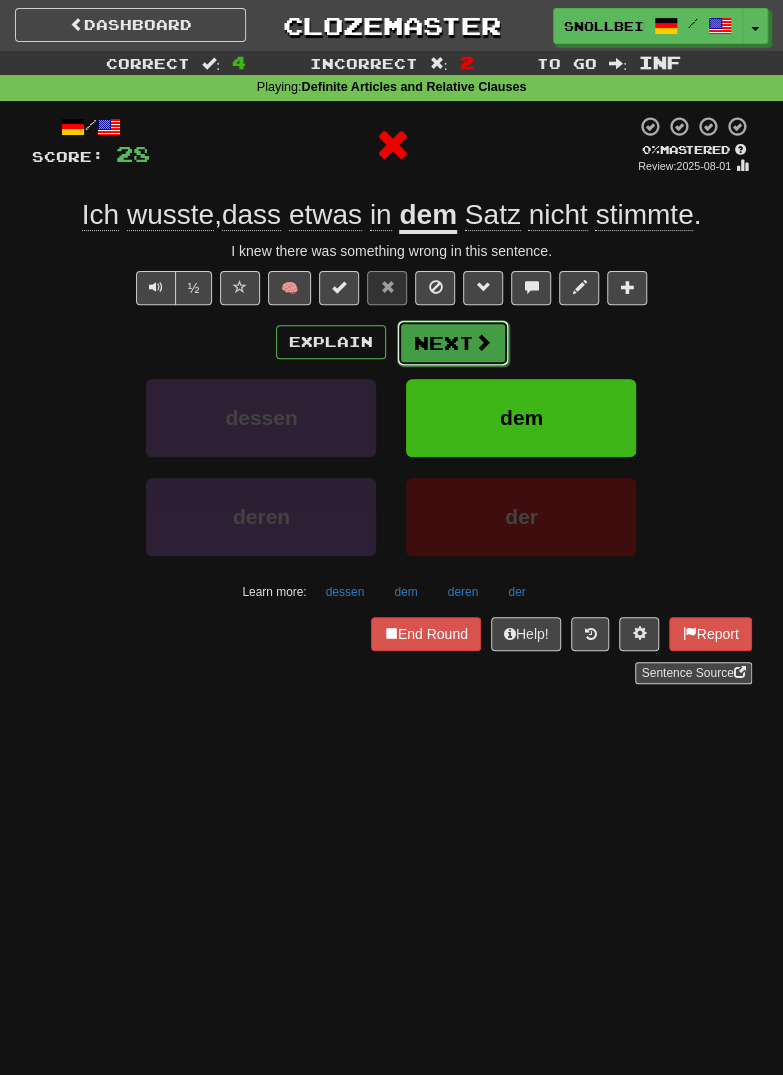 click on "Next" at bounding box center (453, 343) 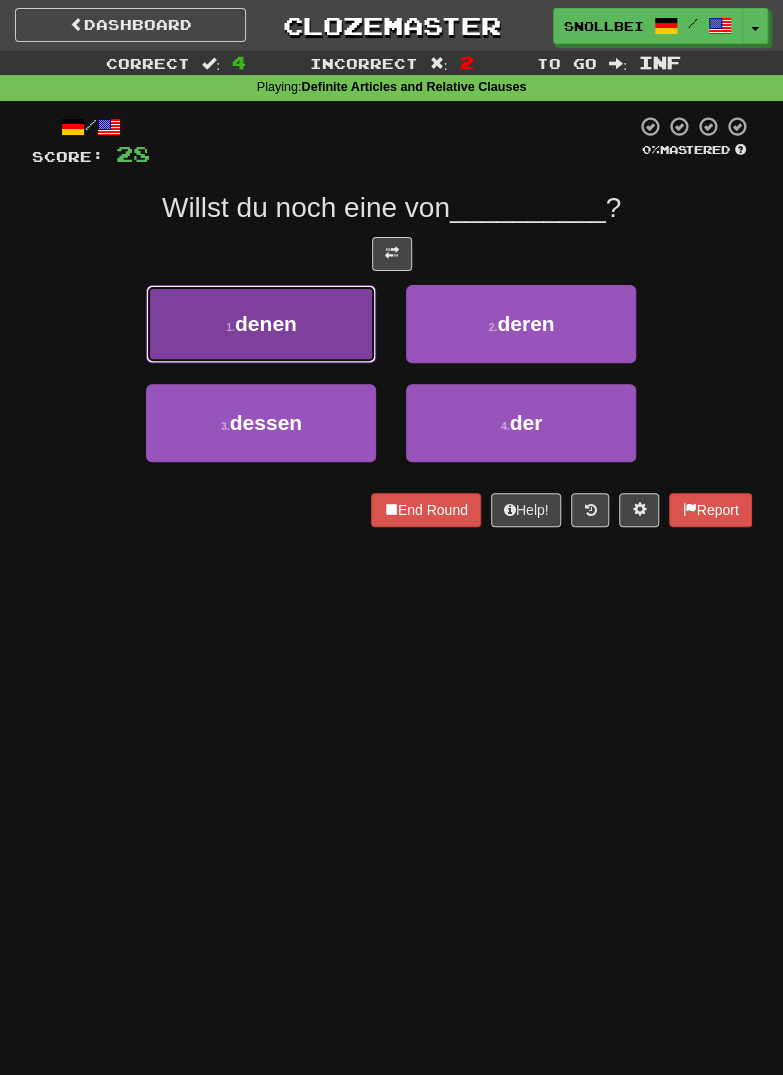 click on "1 .  denen" at bounding box center [261, 324] 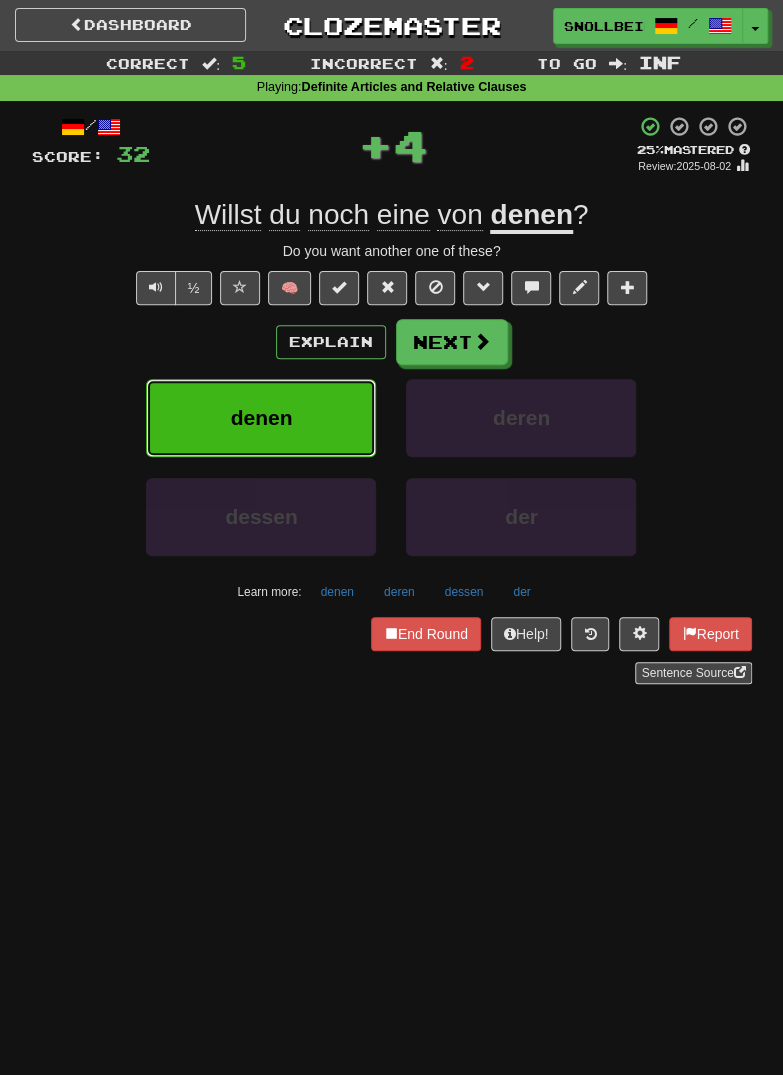 click on "denen" at bounding box center [261, 418] 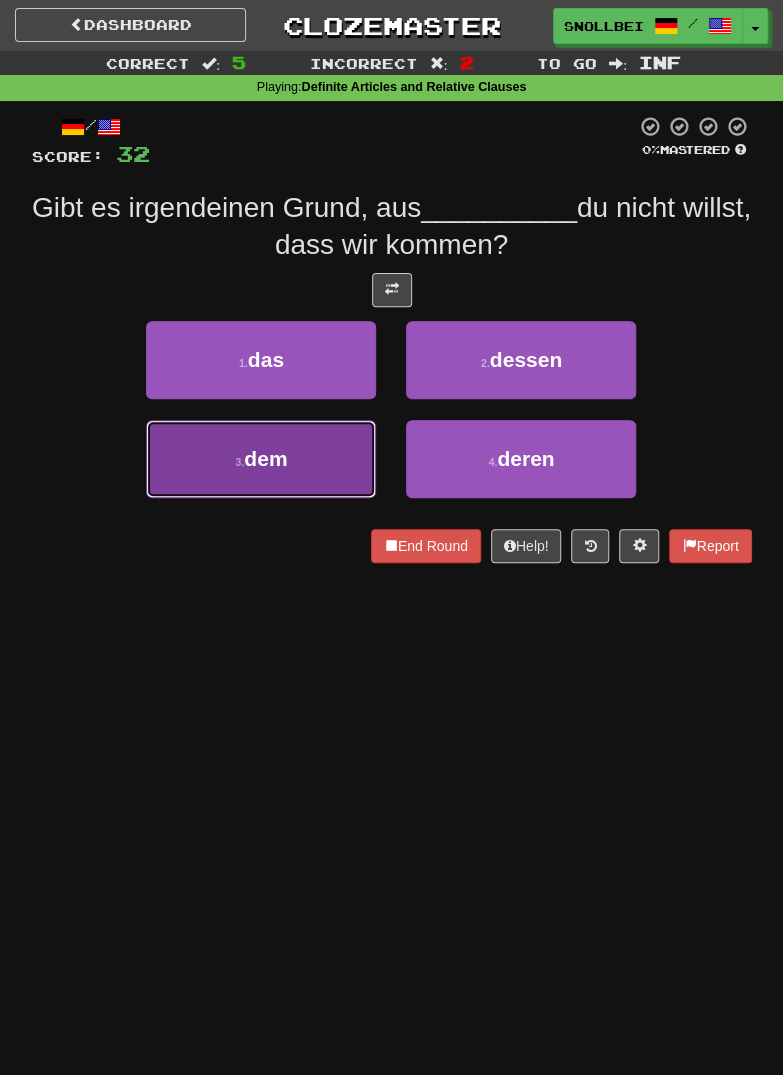 click on "3 ." at bounding box center (240, 462) 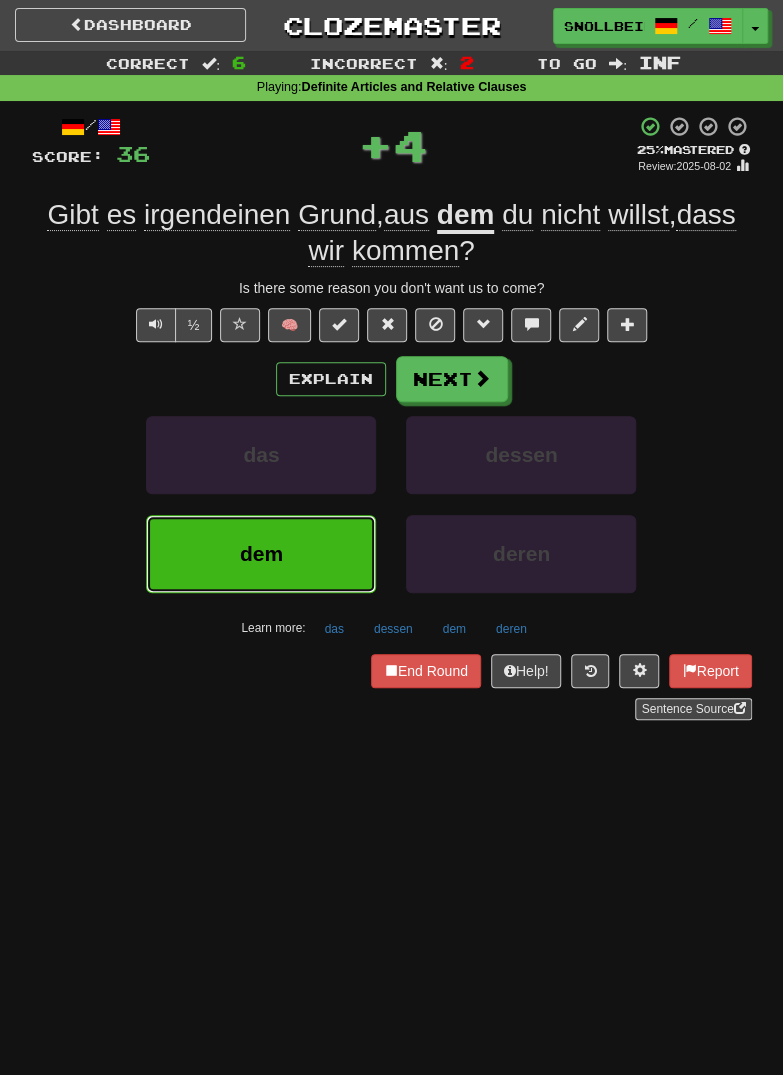 click on "dem" at bounding box center [261, 554] 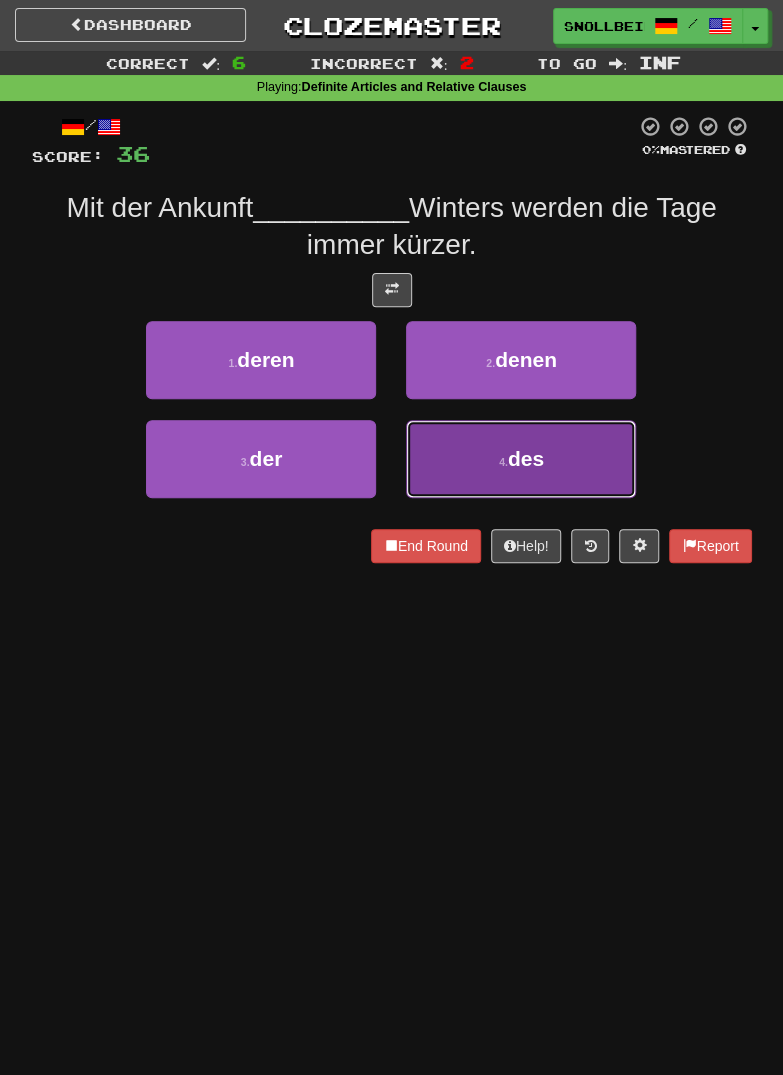 click on "4 .  des" at bounding box center [521, 459] 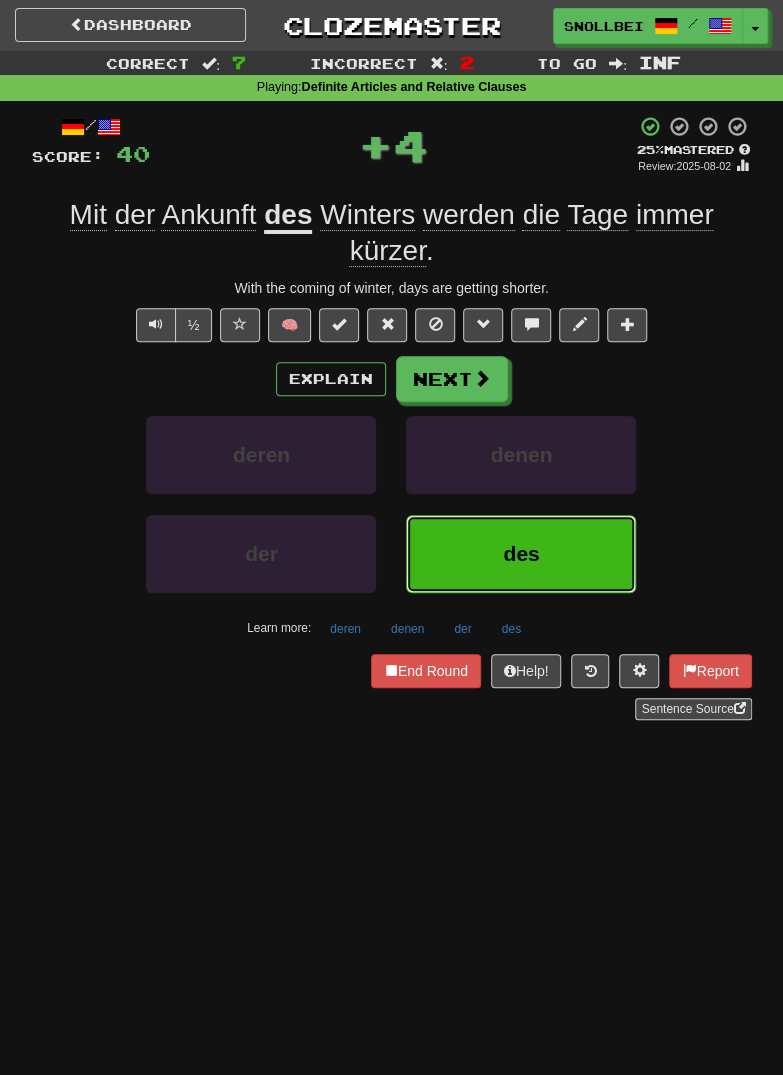click on "des" at bounding box center [521, 554] 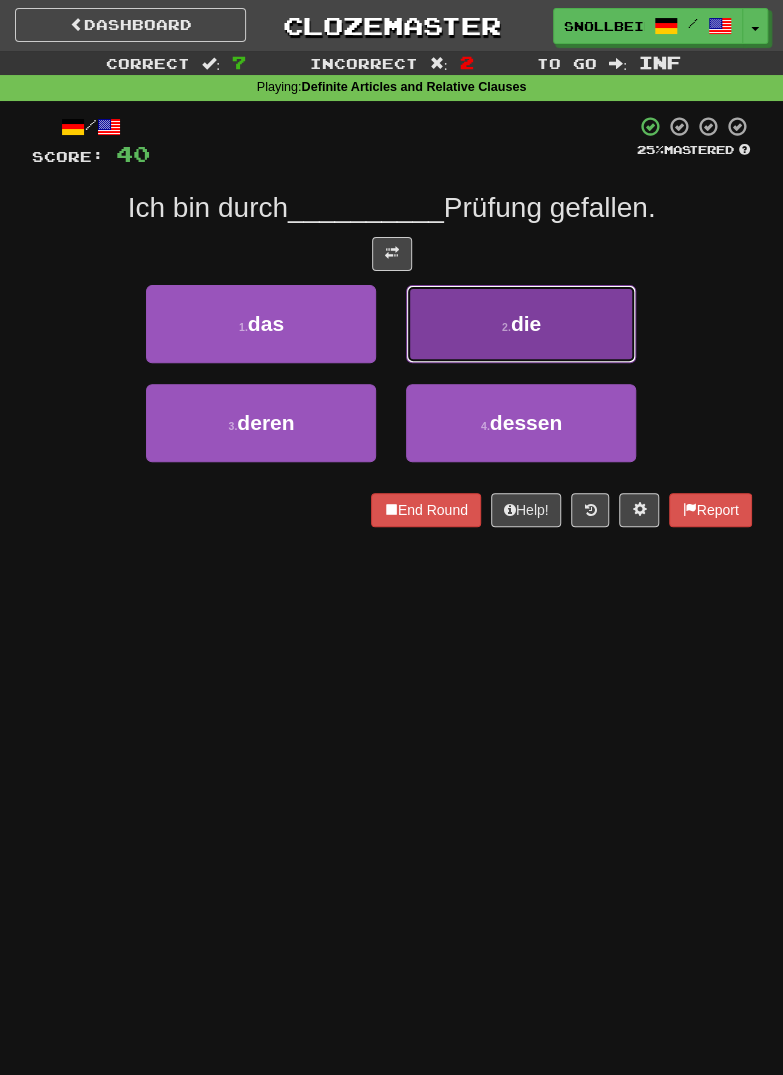 click on "2 .  die" at bounding box center [521, 324] 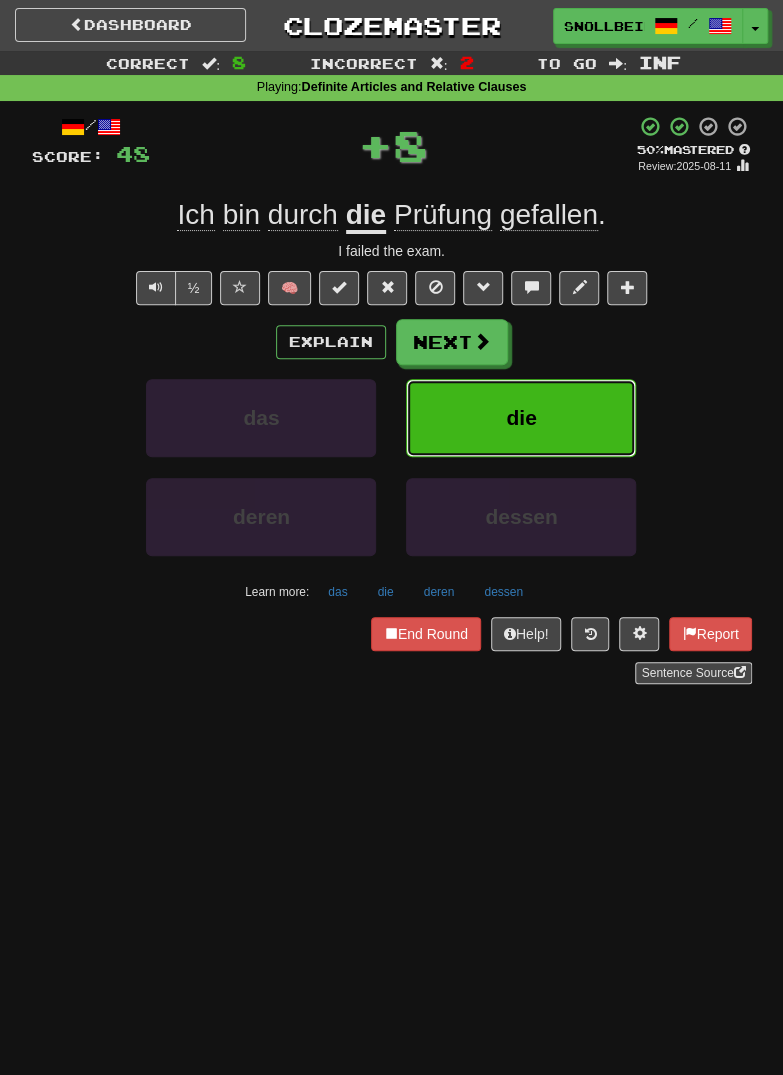 click on "die" at bounding box center [521, 418] 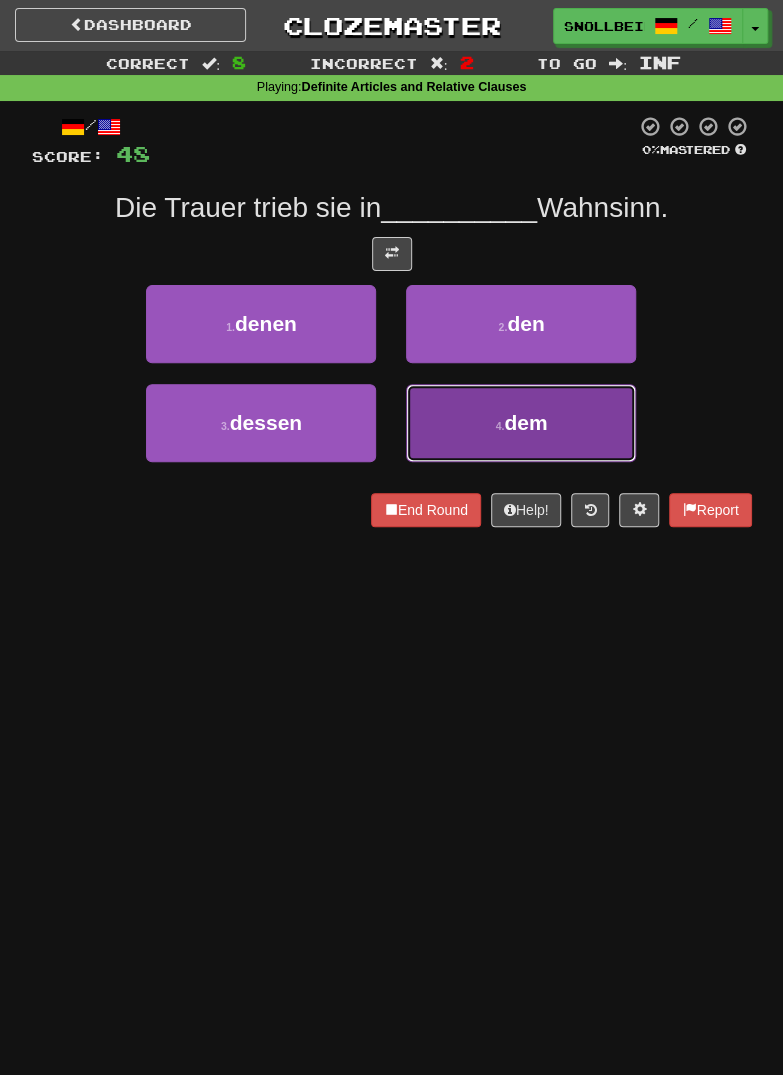 click on "4 .  dem" at bounding box center [521, 423] 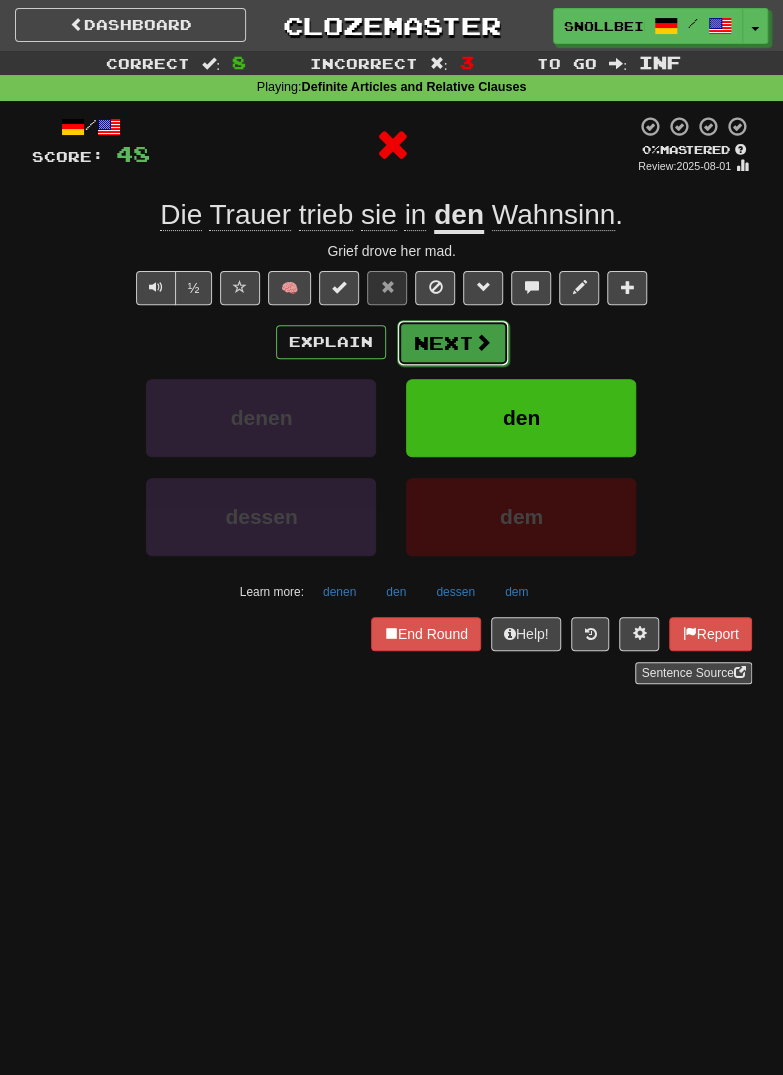 click at bounding box center (483, 342) 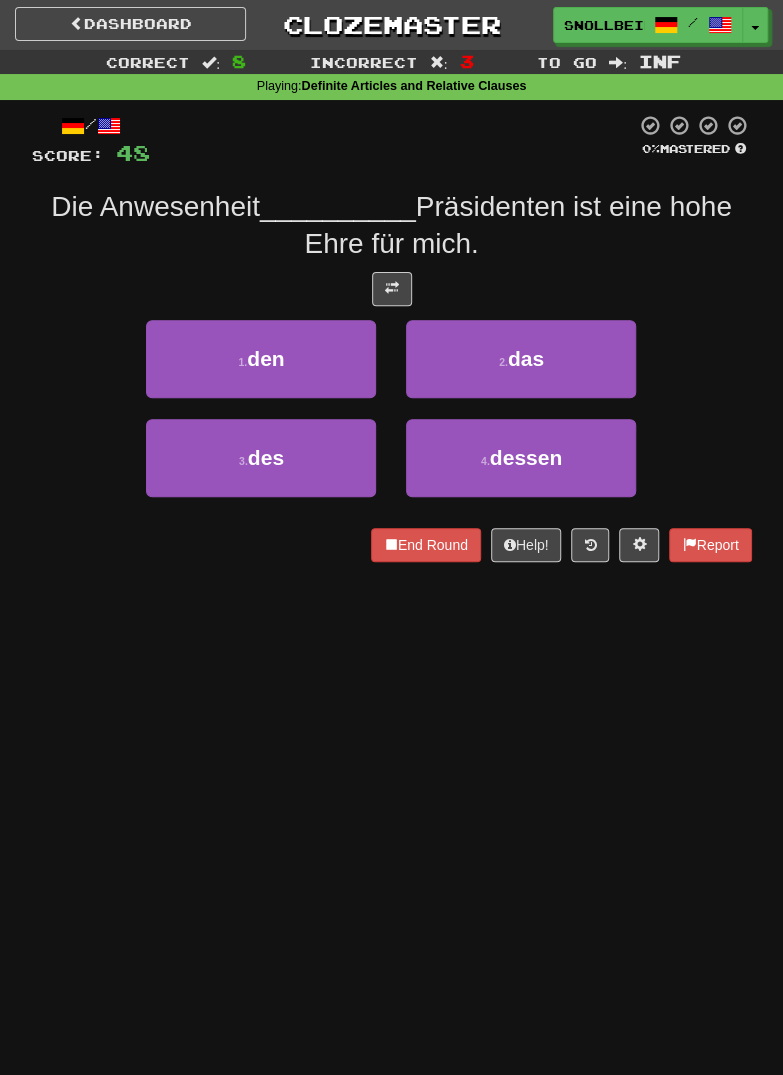 scroll, scrollTop: 0, scrollLeft: 0, axis: both 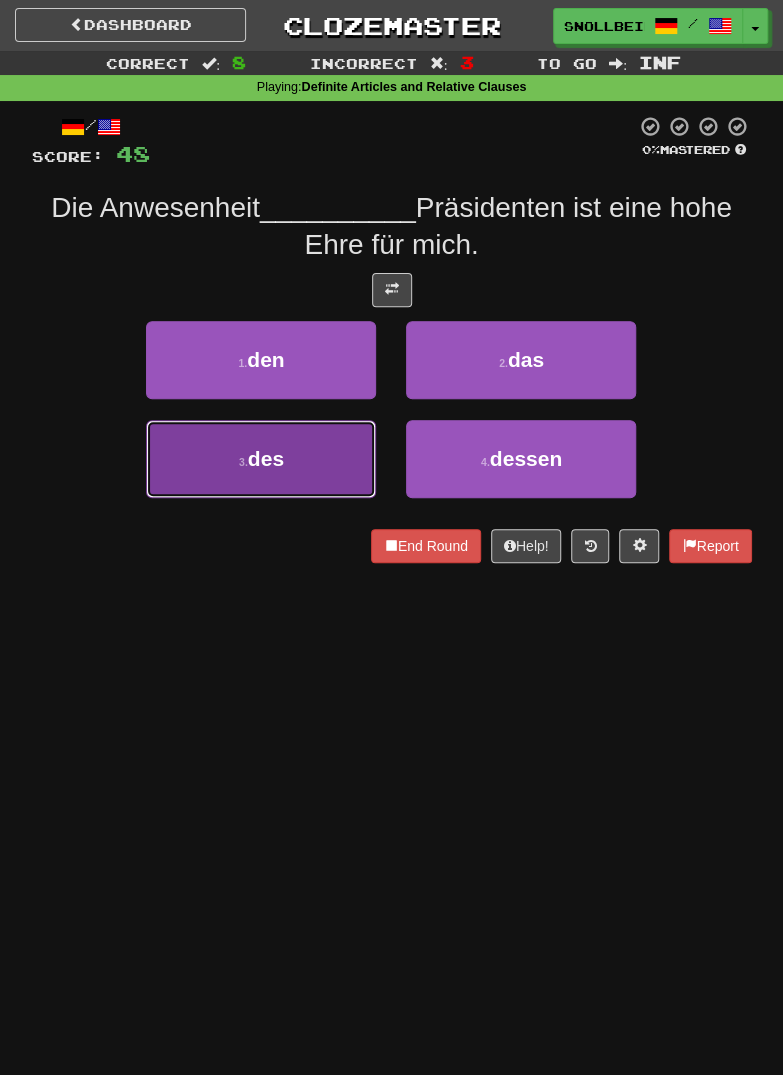 click on "3 .  des" at bounding box center (261, 459) 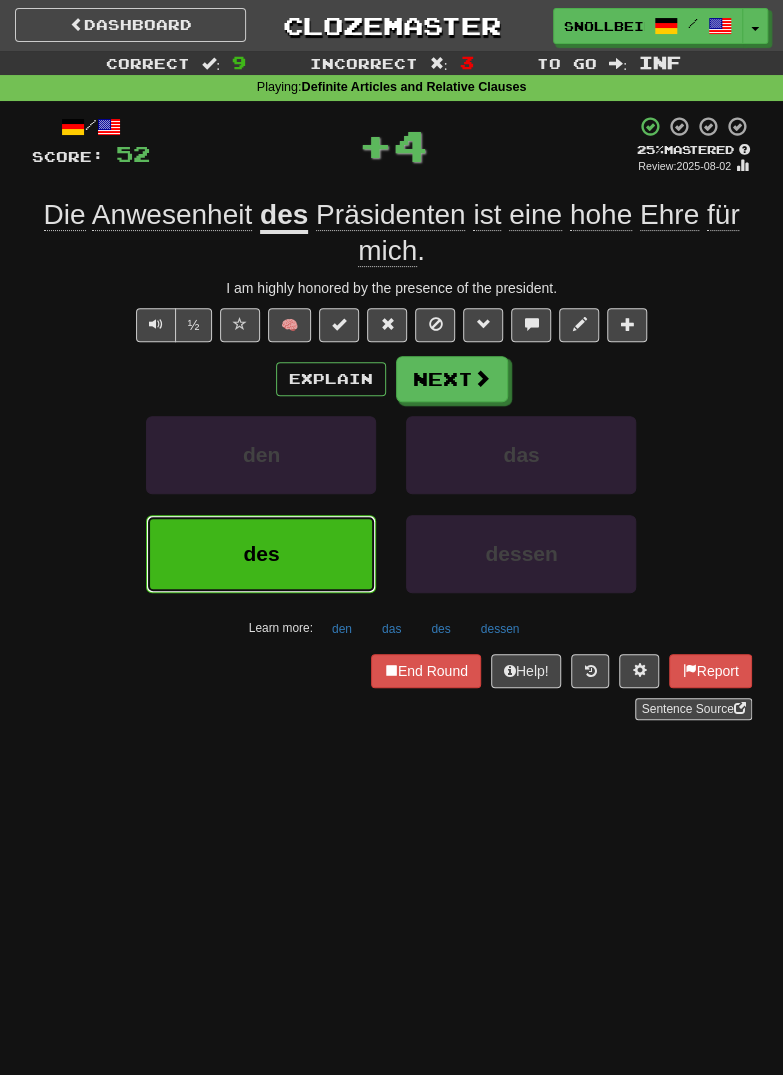 click on "des" at bounding box center (261, 554) 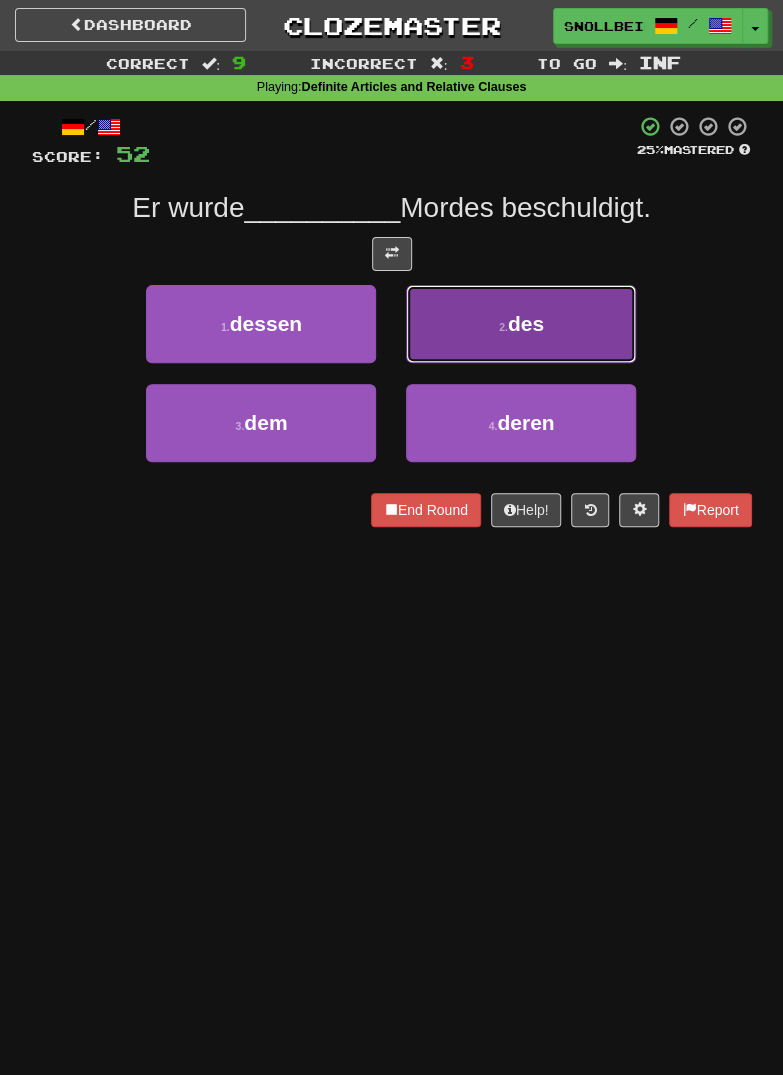 click on "2 .  des" at bounding box center (521, 324) 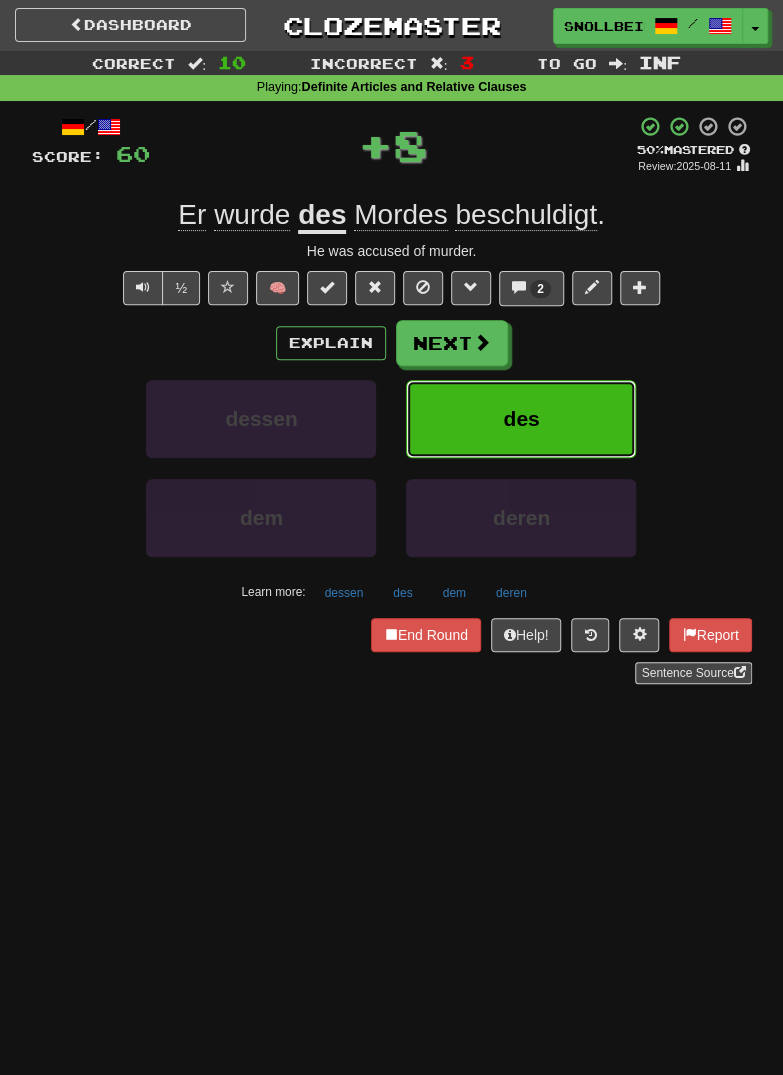 click on "des" at bounding box center (521, 419) 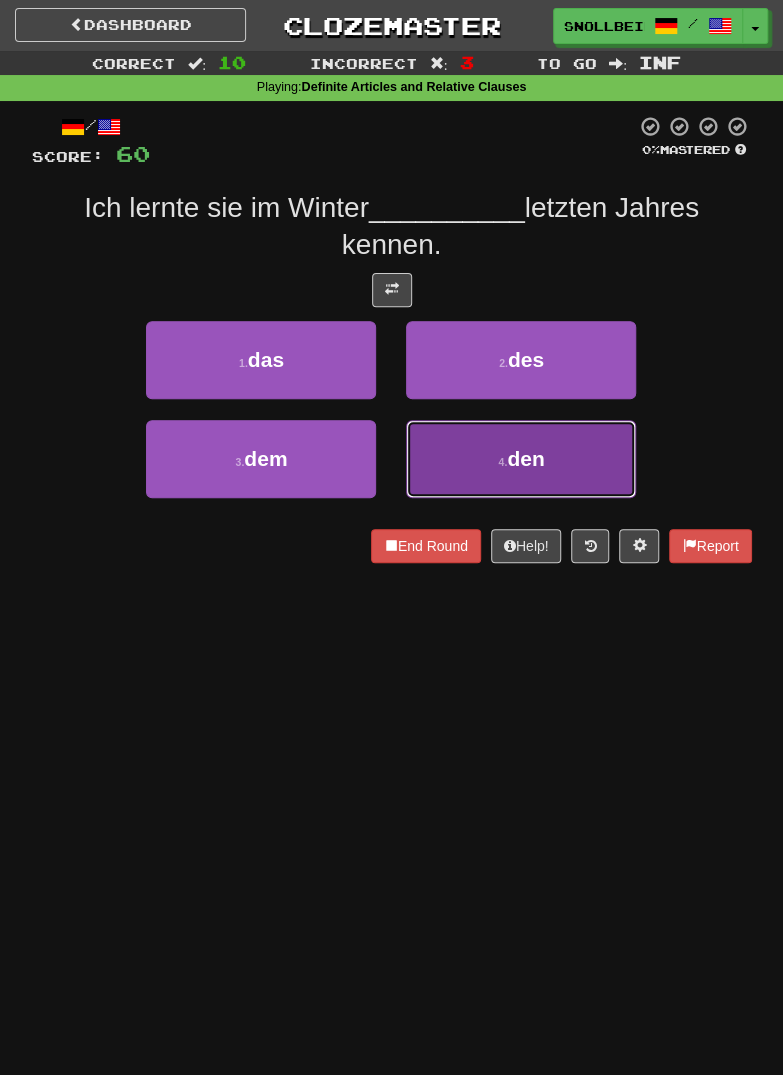 click on "4 .  den" at bounding box center (521, 459) 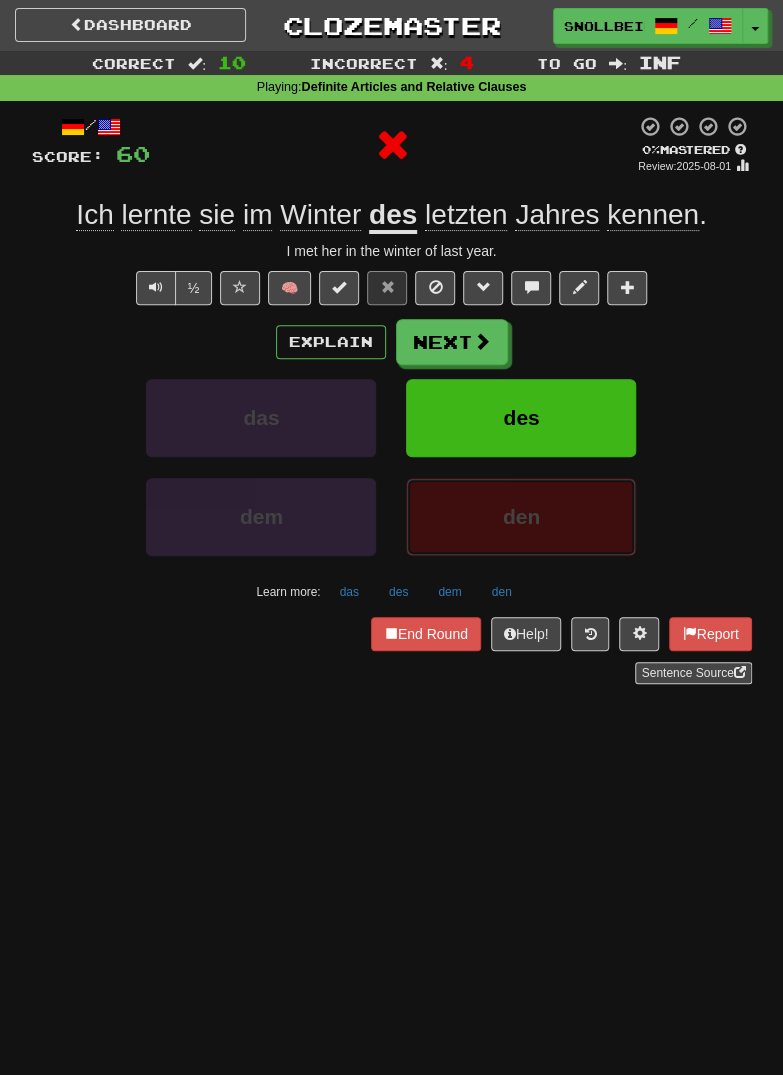 click on "den" at bounding box center [521, 517] 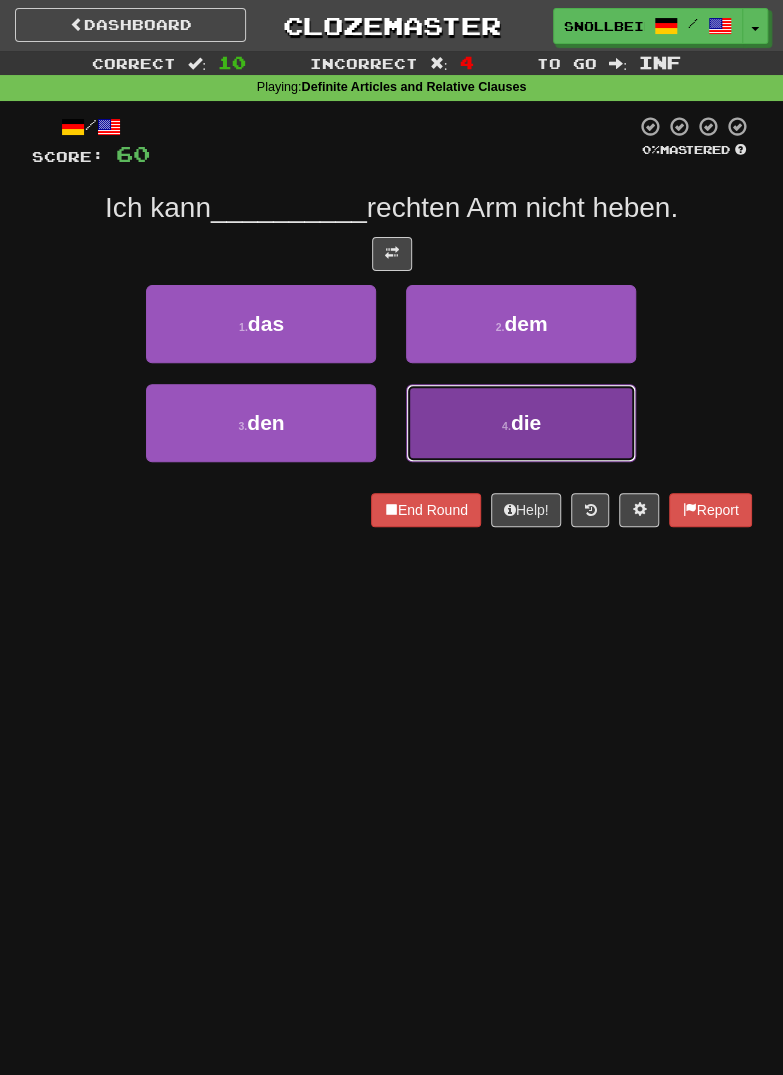 click on "4 .  die" at bounding box center [521, 423] 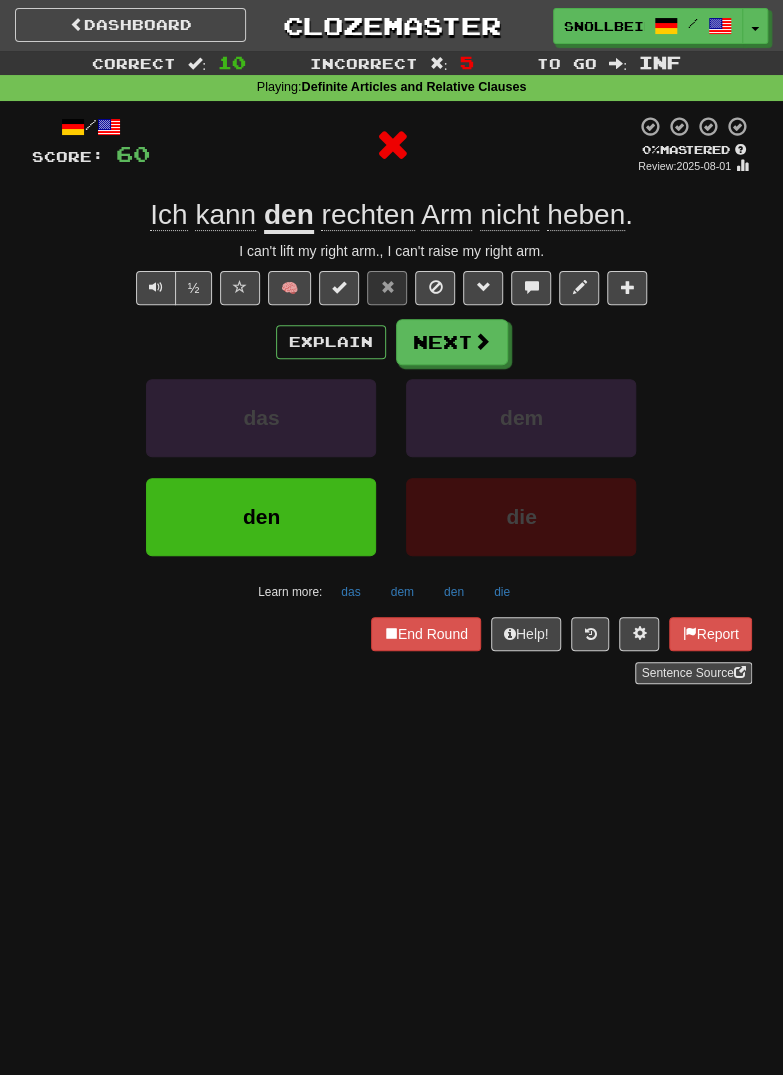 click on "/ Score: 60 0 % Mastered Review: [DATE] Ich kann den rechten Arm nicht heben. I can't lift my right arm., I can't raise my right arm. ½ 🧠 Explain Next das dem den die Learn more: das dem den die End Round Help! Report Sentence Source" at bounding box center (392, 399) 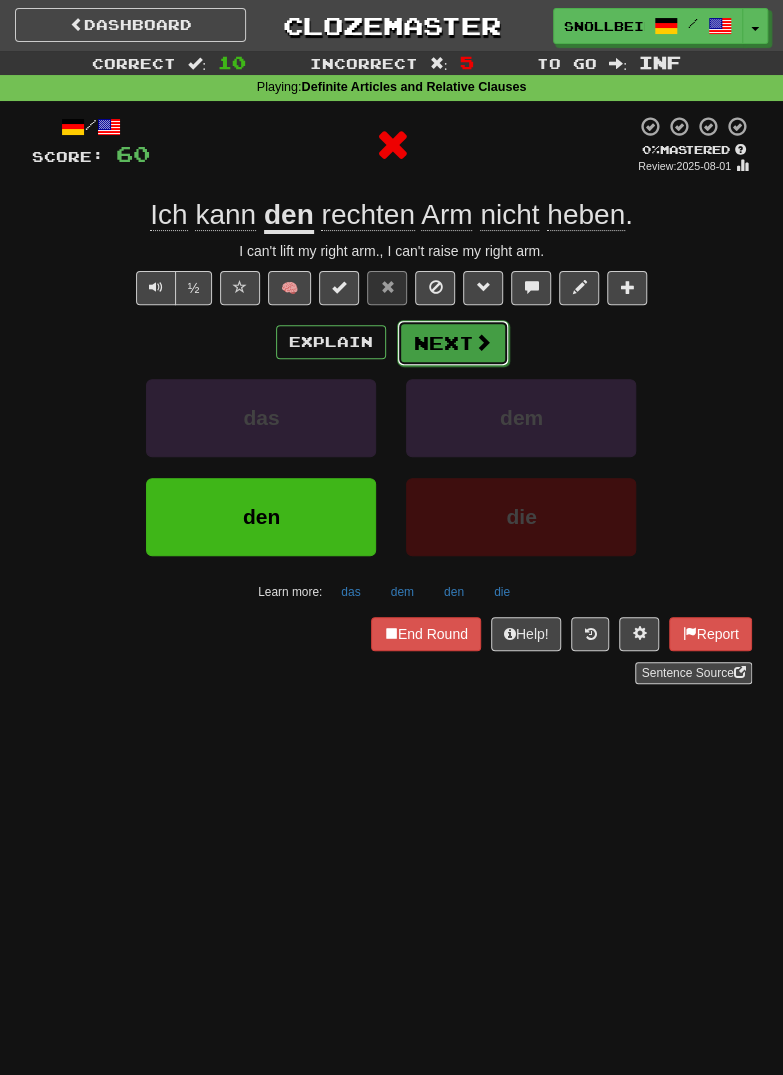 click on "Next" at bounding box center (453, 343) 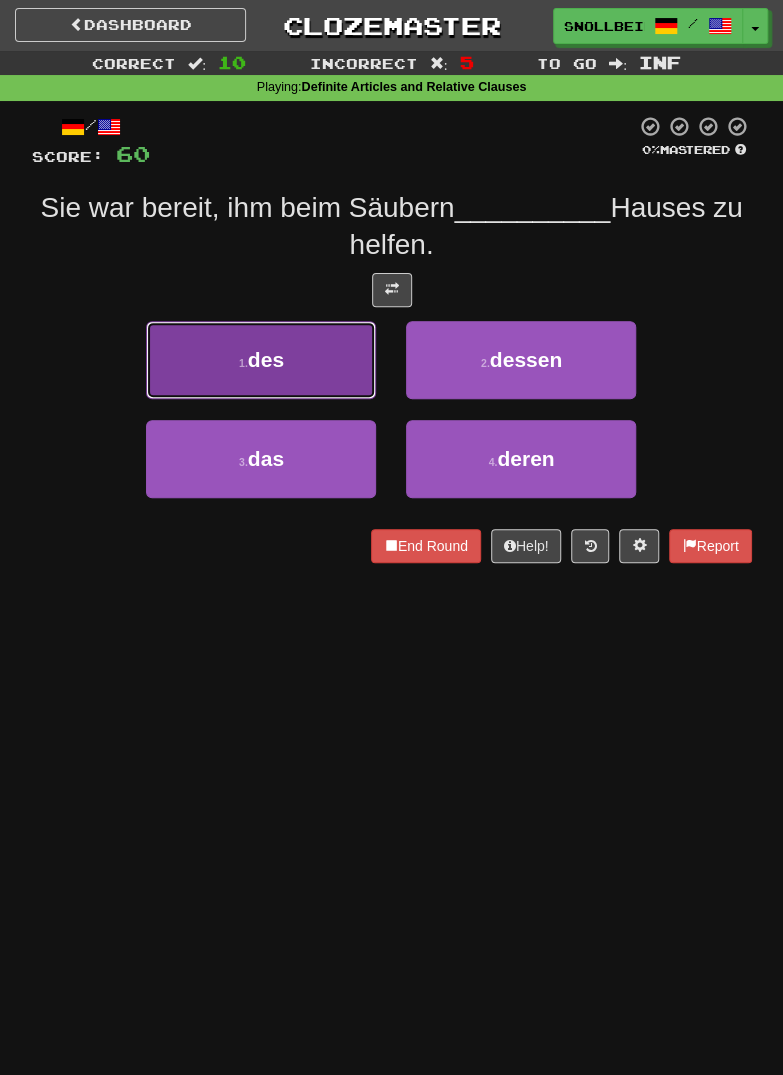 click on "1 .  des" at bounding box center (261, 360) 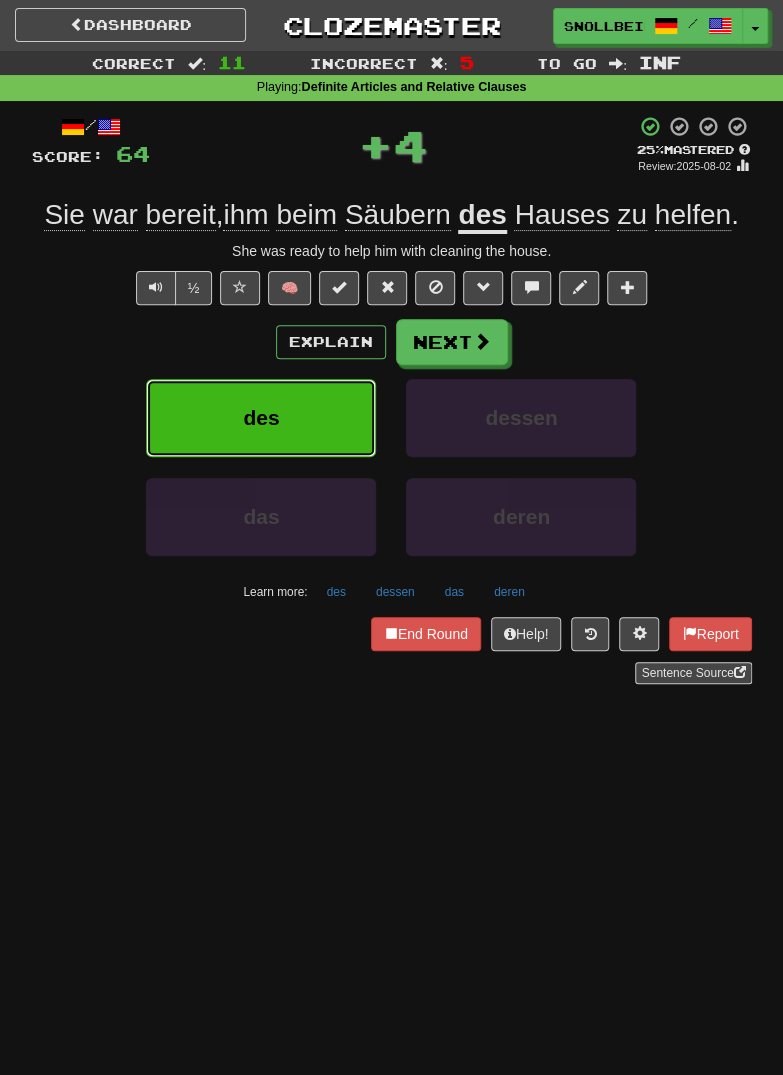 click on "des" at bounding box center [261, 418] 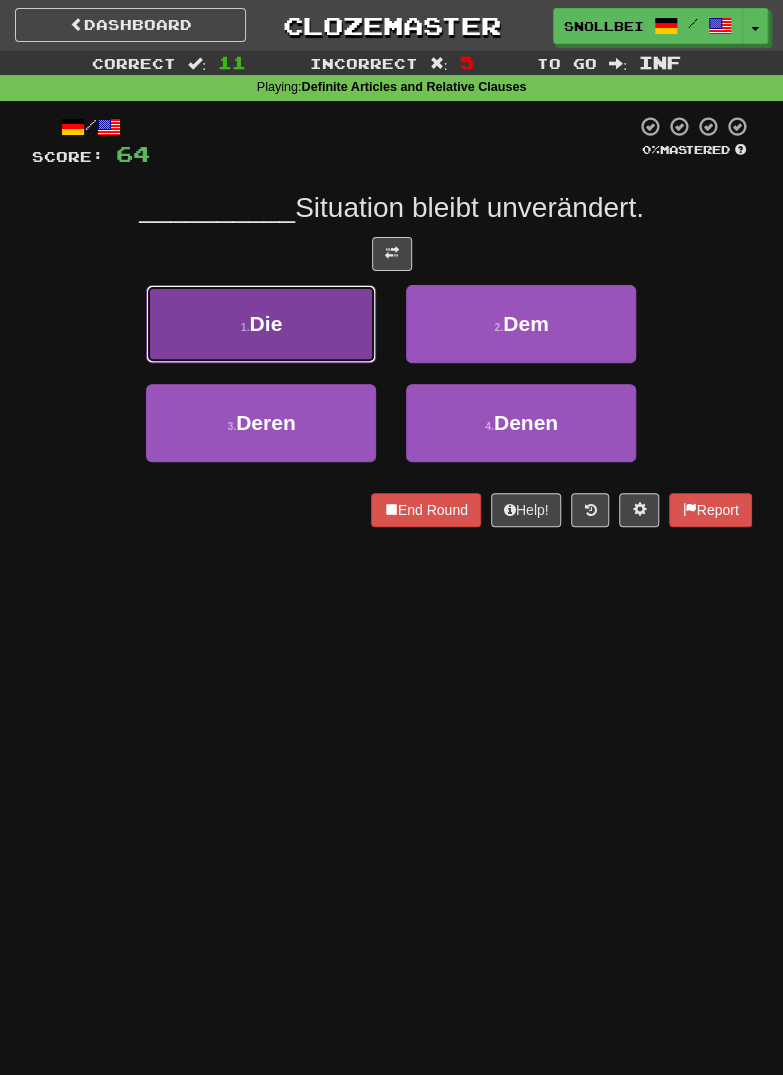 click on "1 .  Die" at bounding box center (261, 324) 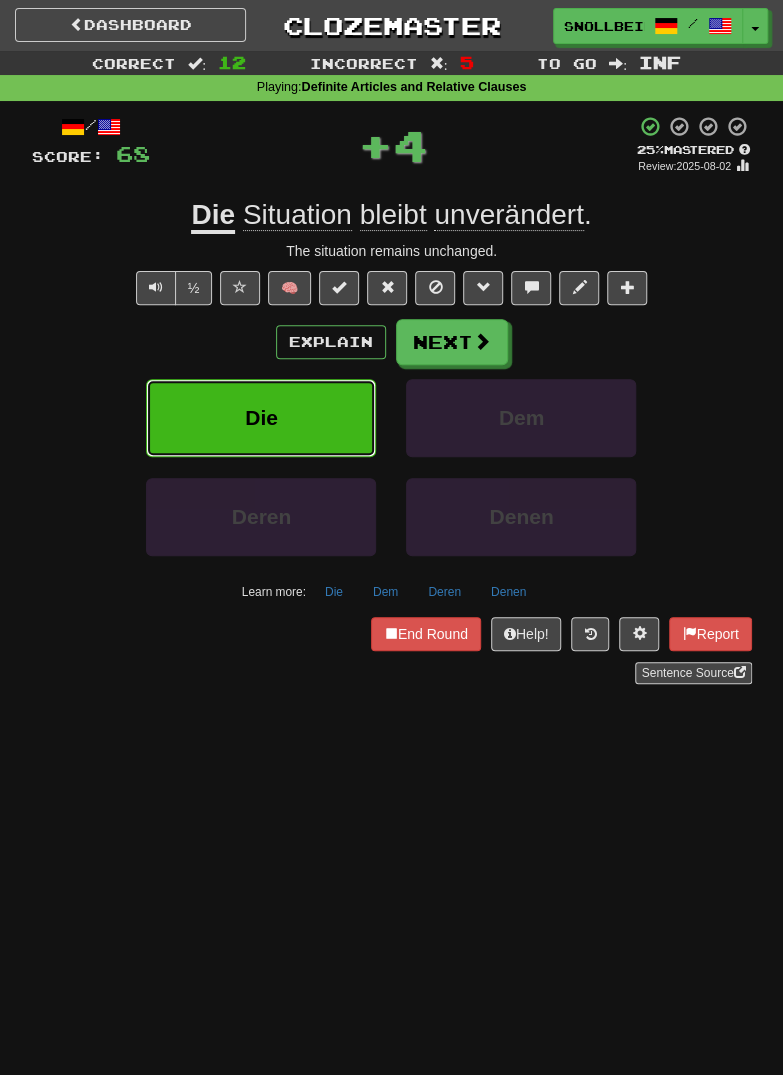 click on "Die" at bounding box center [261, 418] 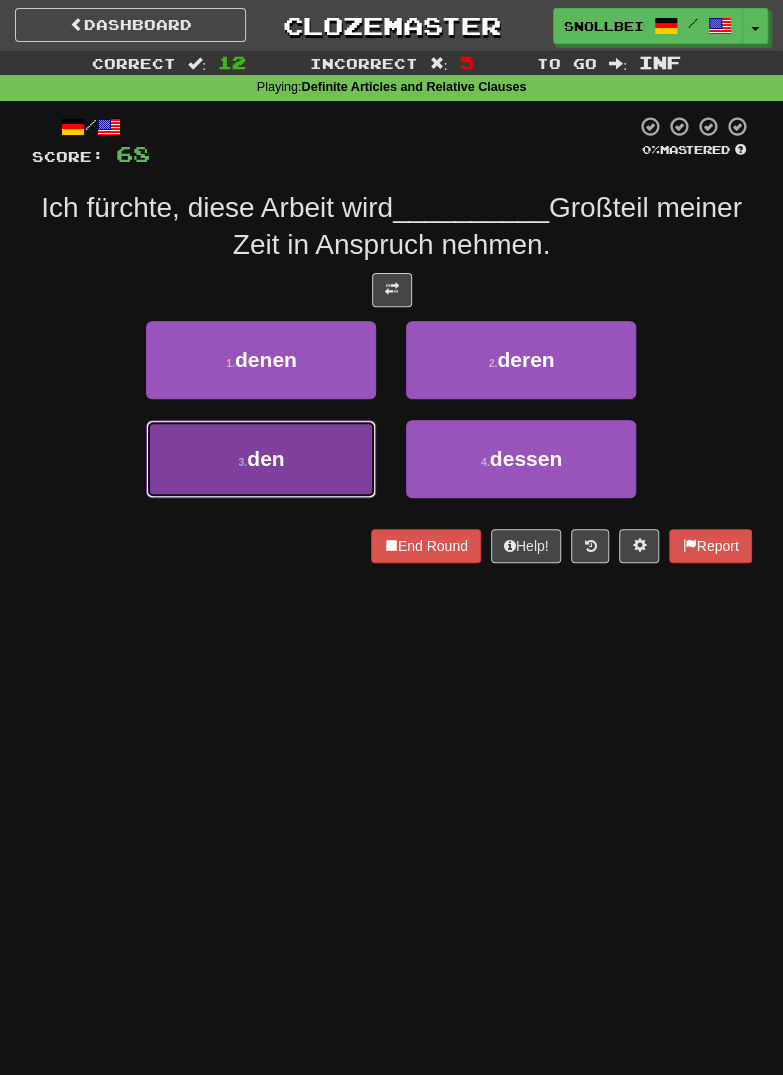 click on "3 .  den" at bounding box center (261, 459) 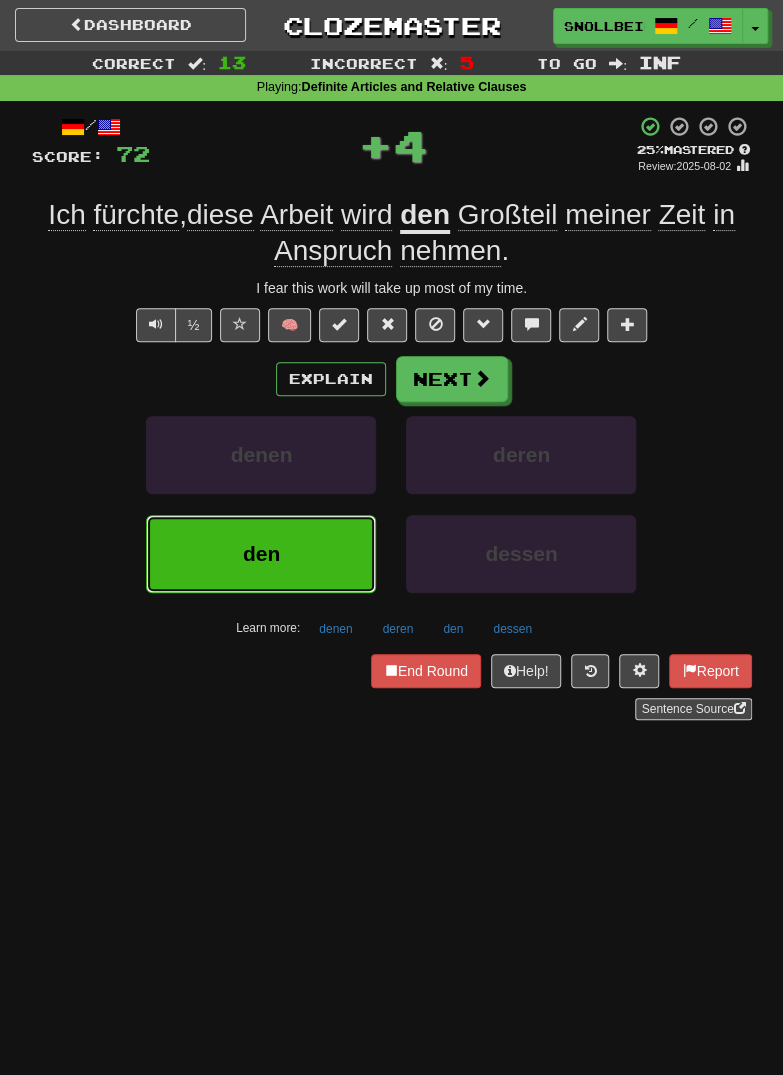 click on "den" at bounding box center (261, 553) 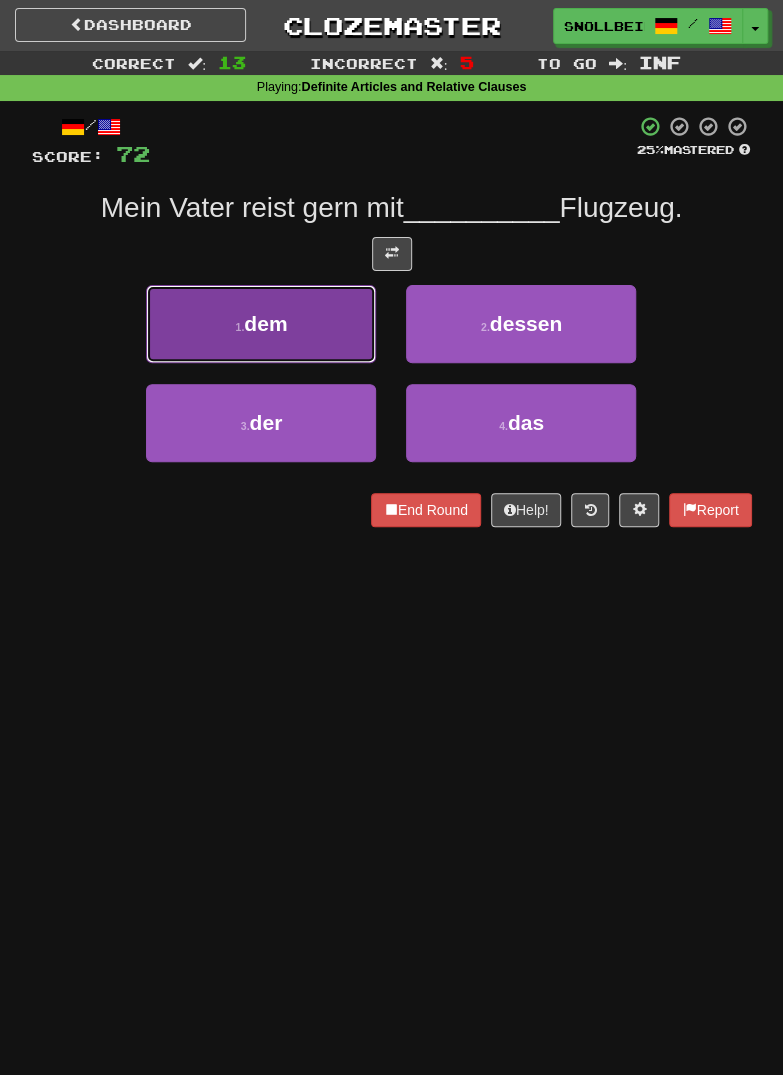 click on "1 .  dem" at bounding box center [261, 324] 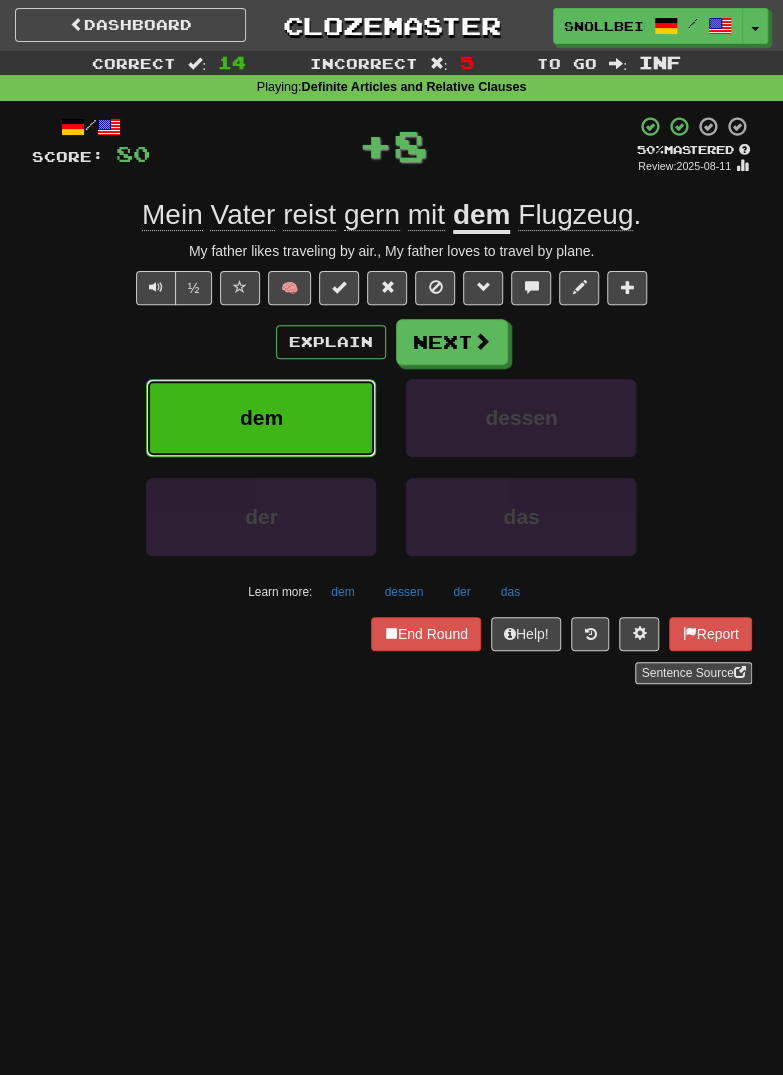 click on "dem" at bounding box center [261, 418] 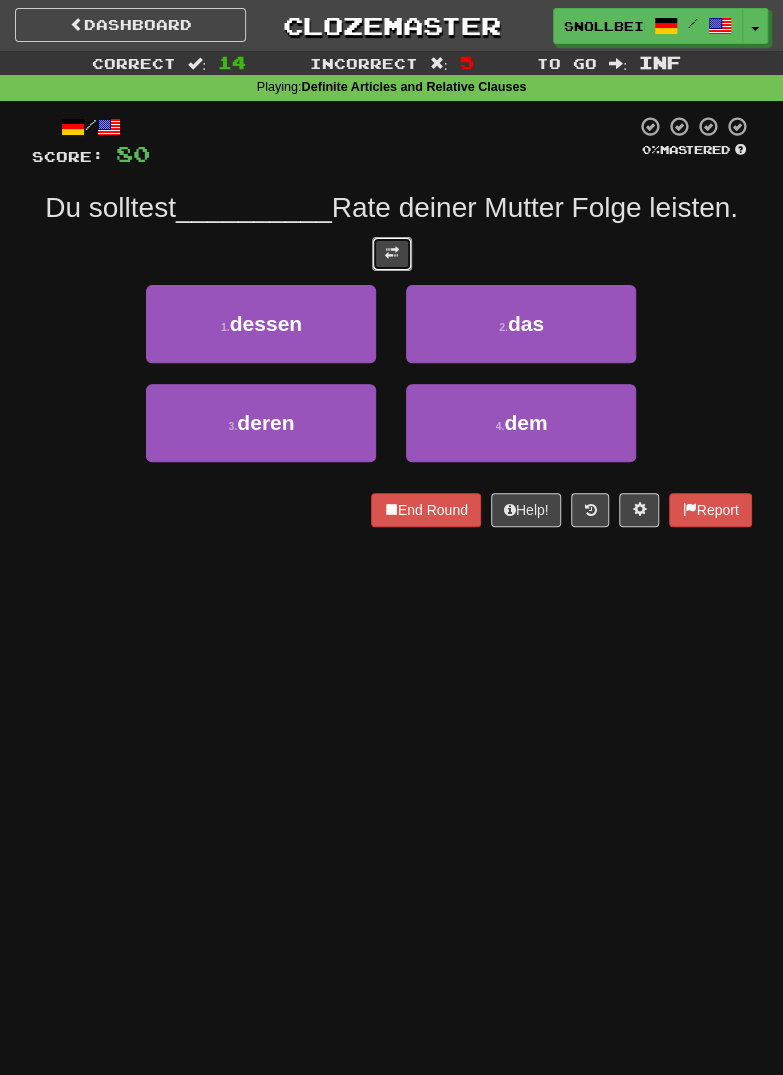 click at bounding box center (392, 254) 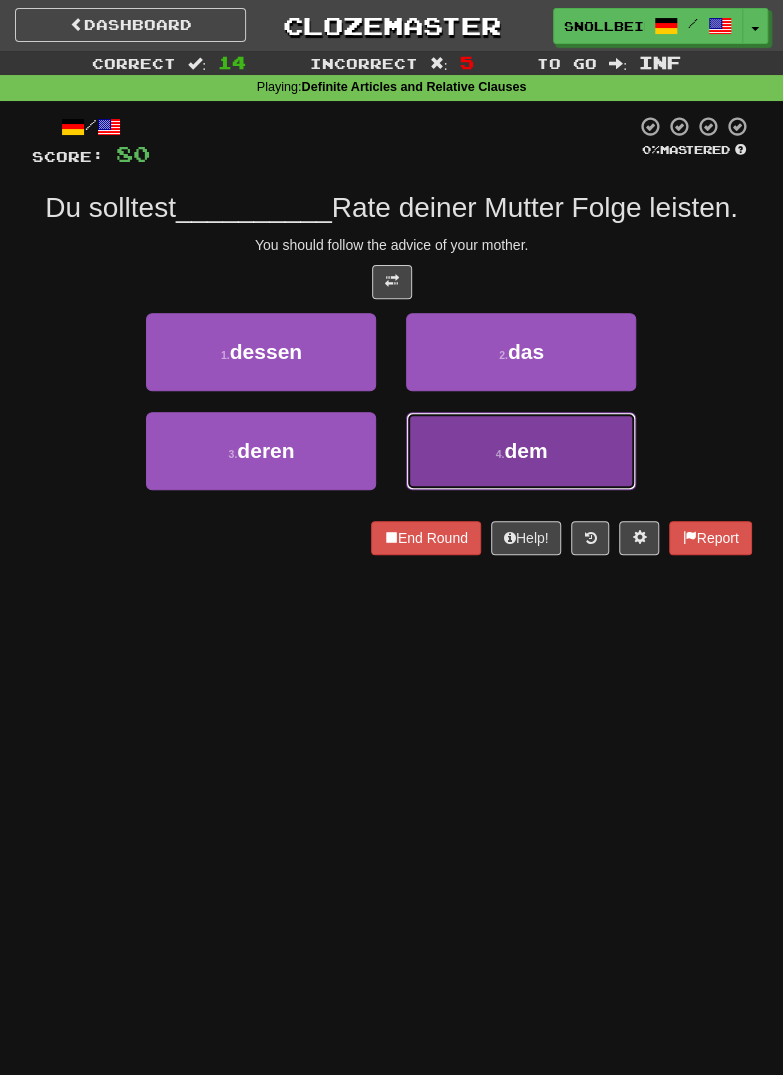 click on "4 .  dem" at bounding box center [521, 451] 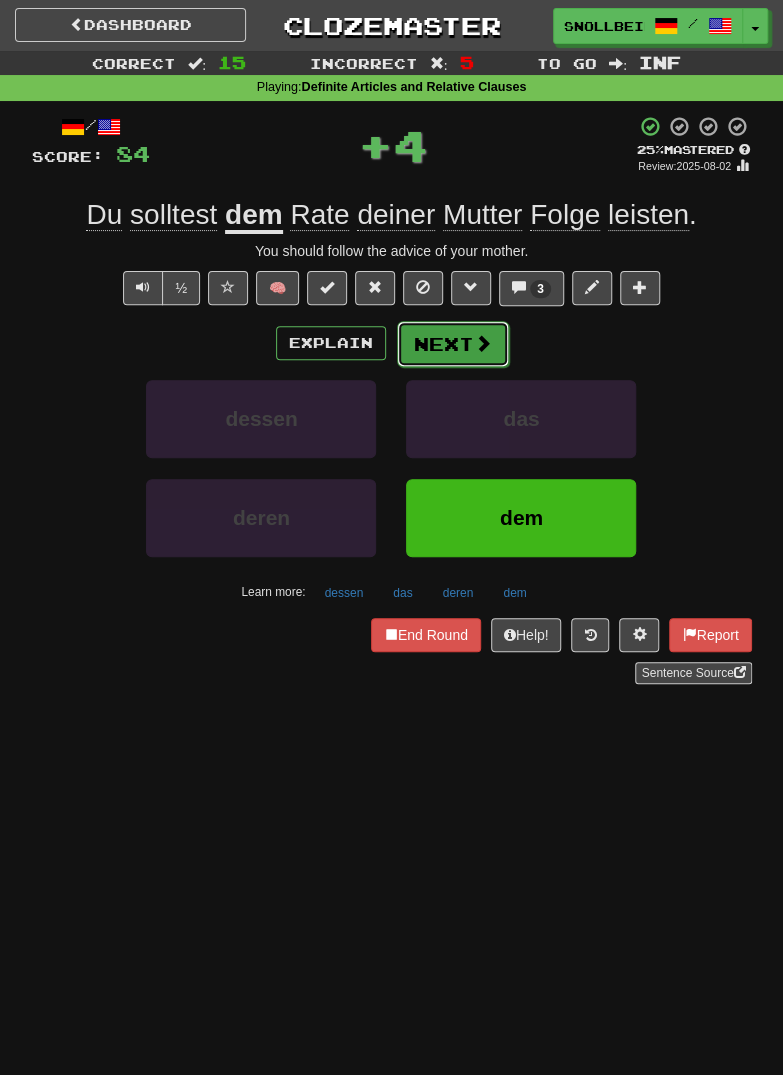 click on "Next" at bounding box center (453, 344) 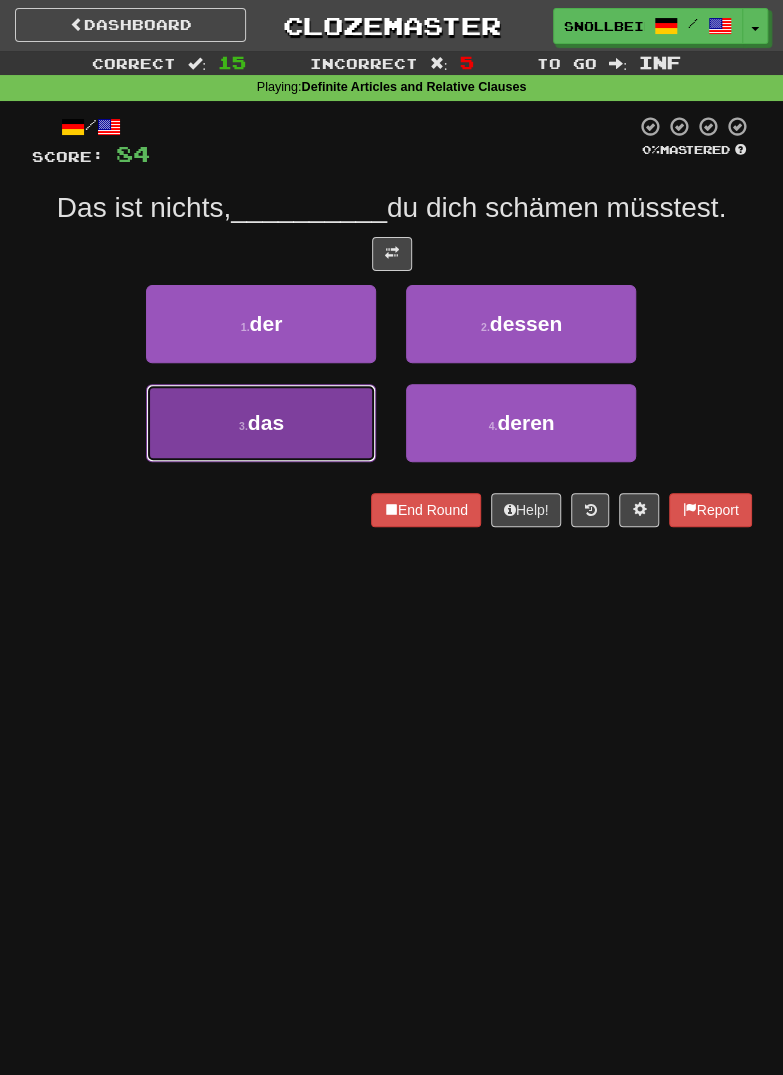 click on "3 .  das" at bounding box center [261, 423] 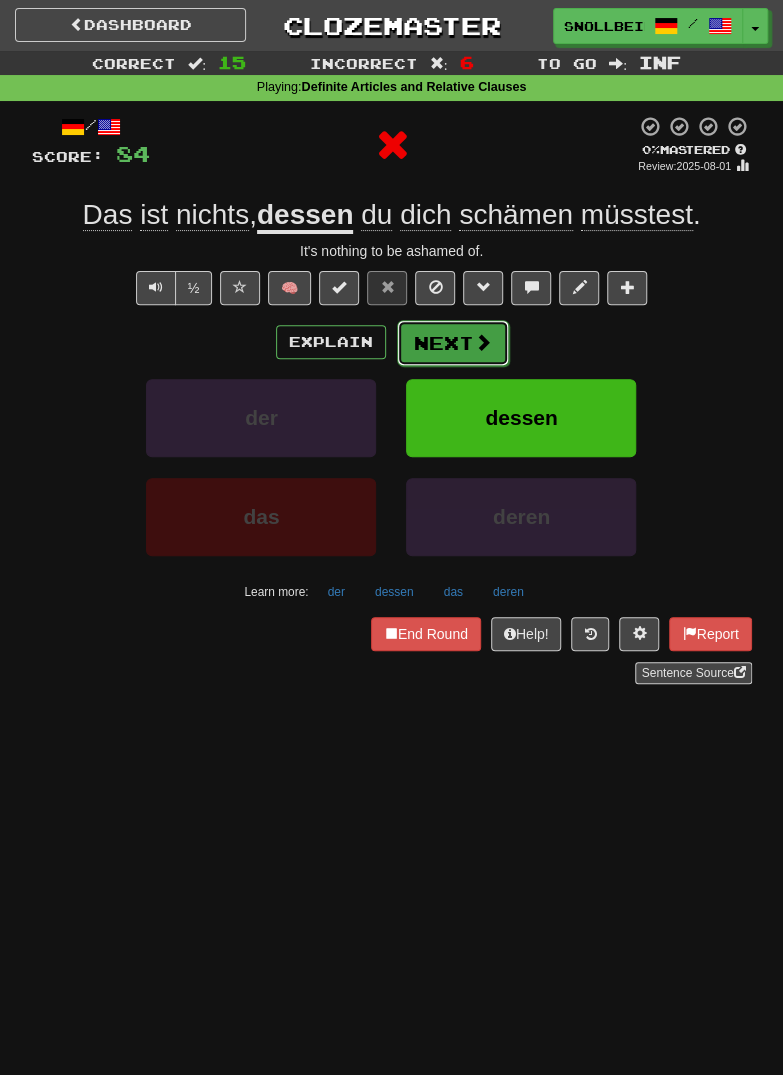click on "Next" at bounding box center [453, 343] 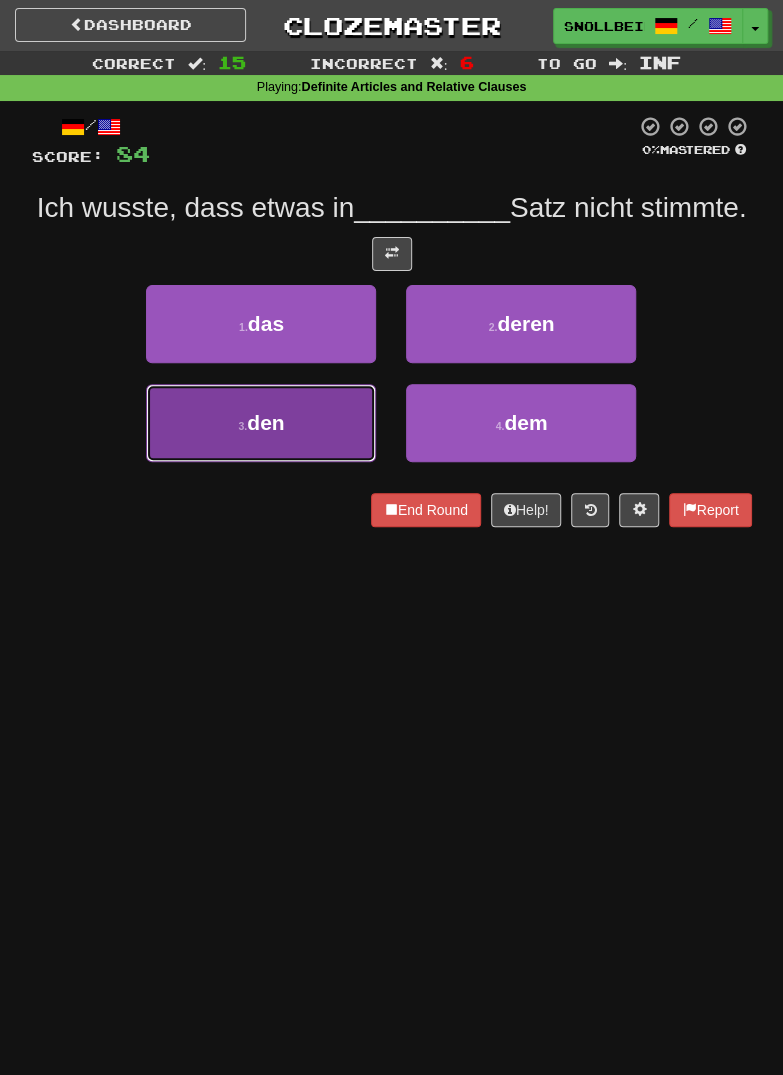 click on "3 .  den" at bounding box center [261, 423] 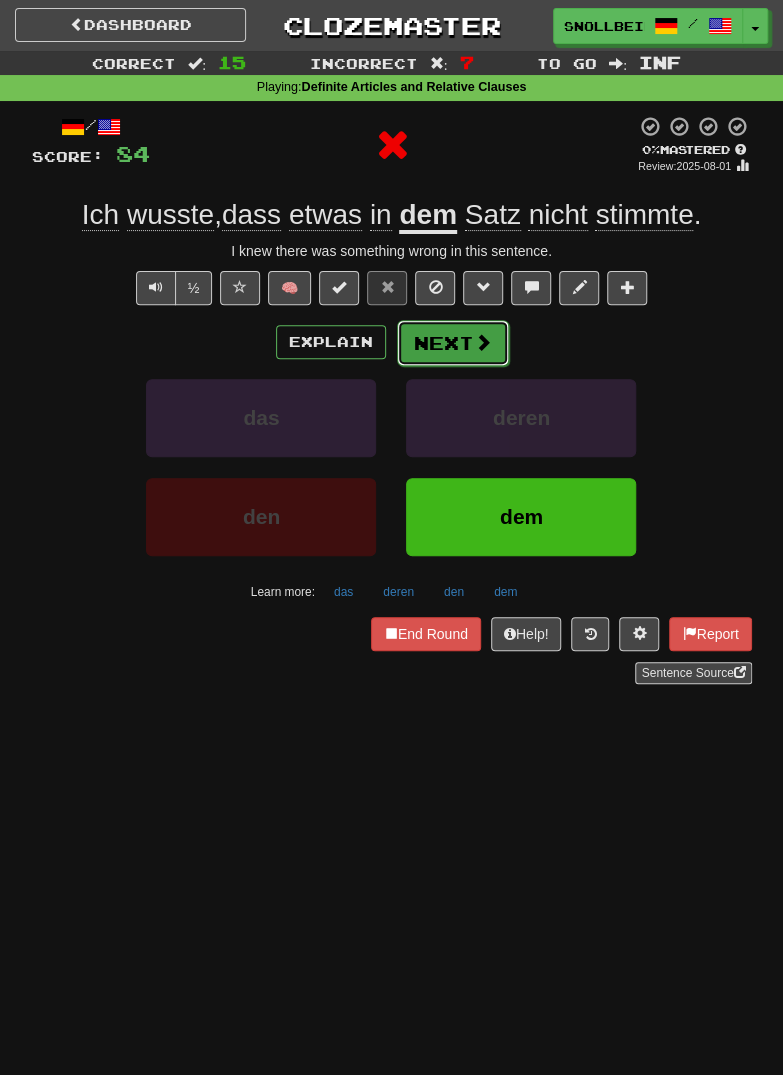click on "Next" at bounding box center (453, 343) 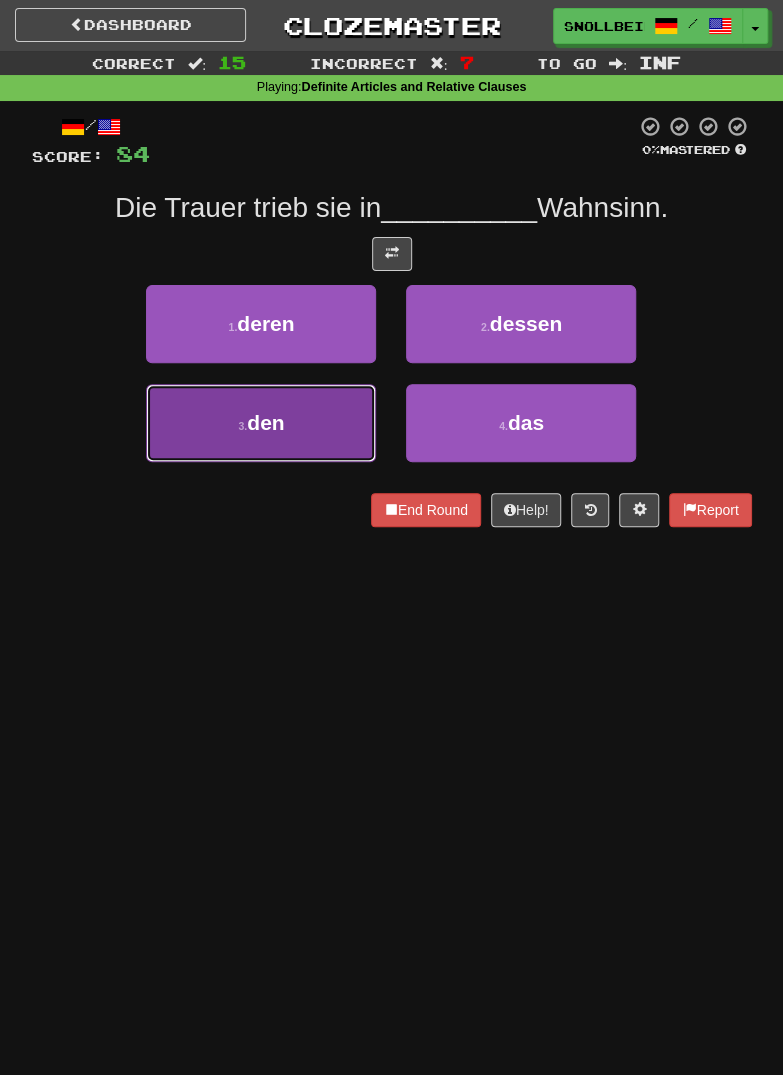 click on "3 .  den" at bounding box center (261, 423) 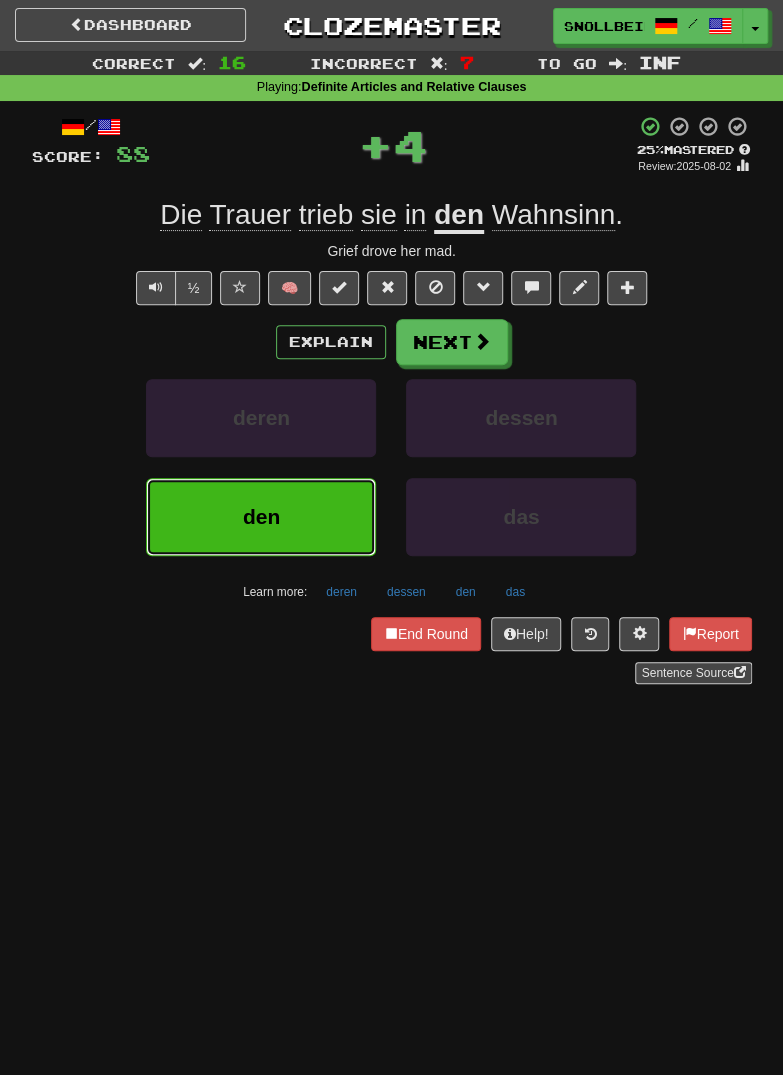 click on "den" at bounding box center [261, 517] 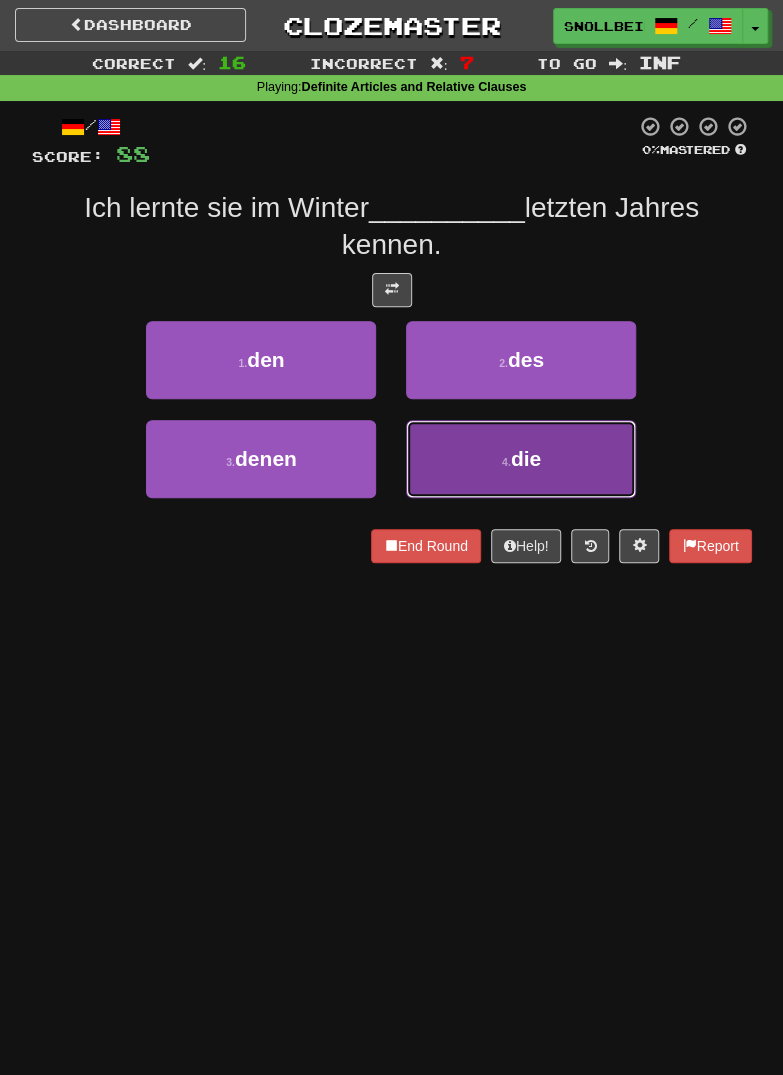 click on "4 .  die" at bounding box center [521, 459] 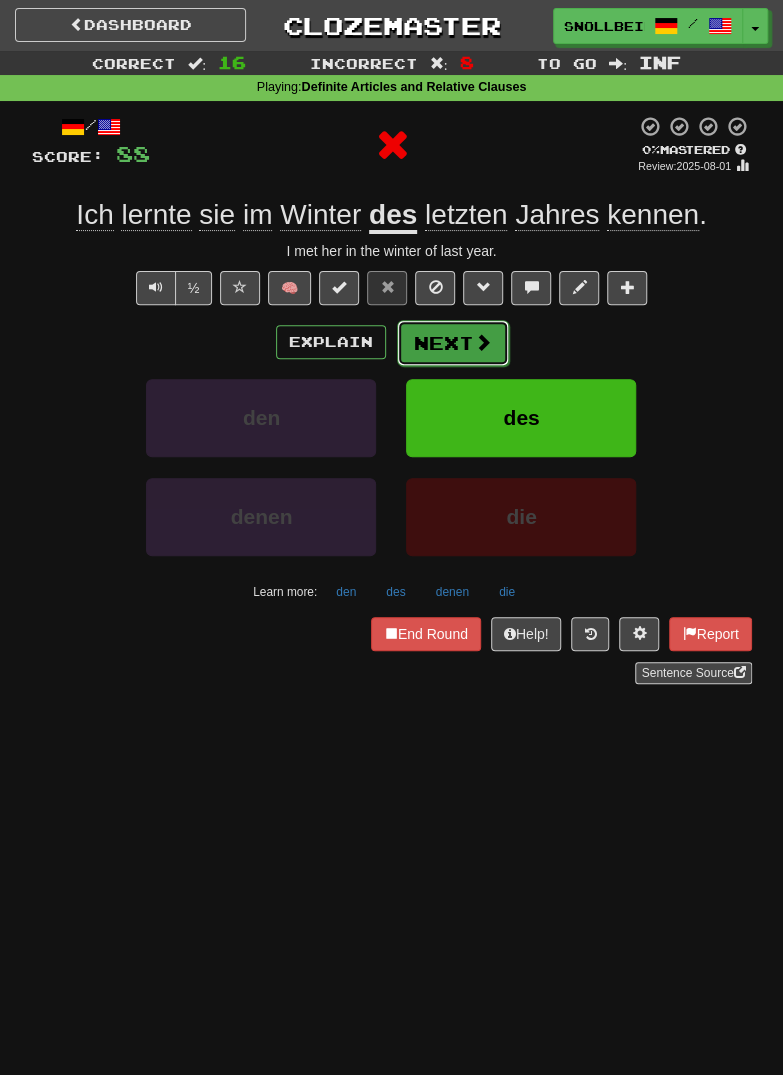 click on "Next" at bounding box center [453, 343] 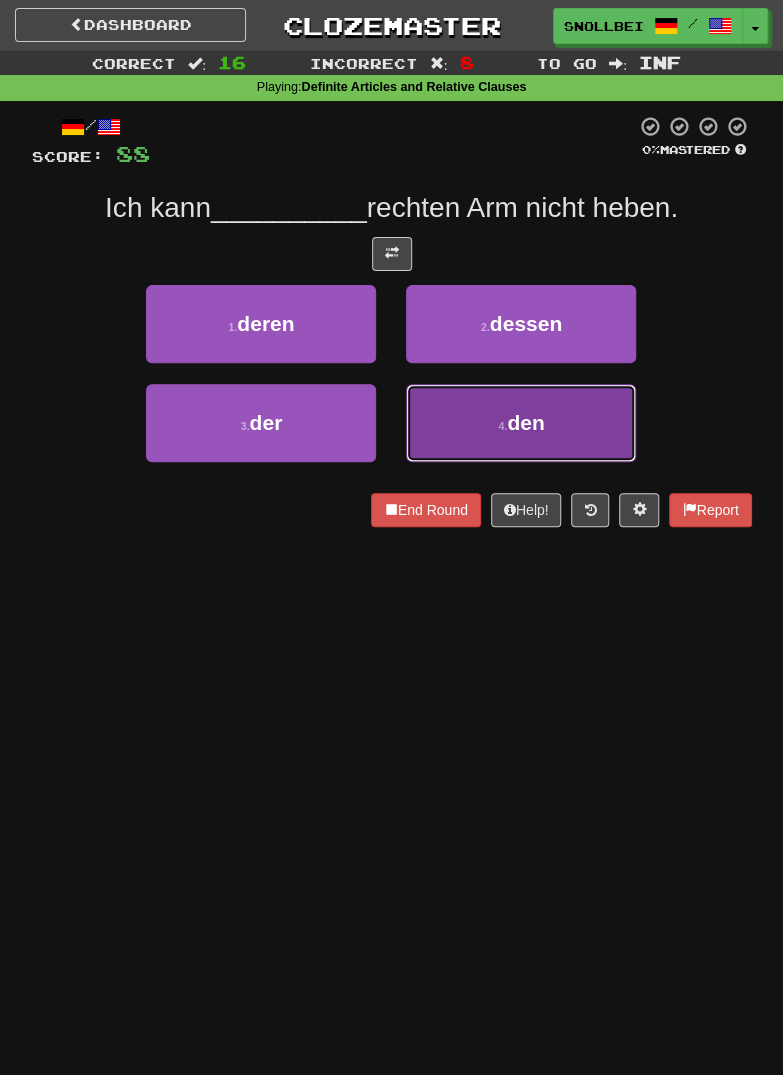 click on "4 .  den" at bounding box center [521, 423] 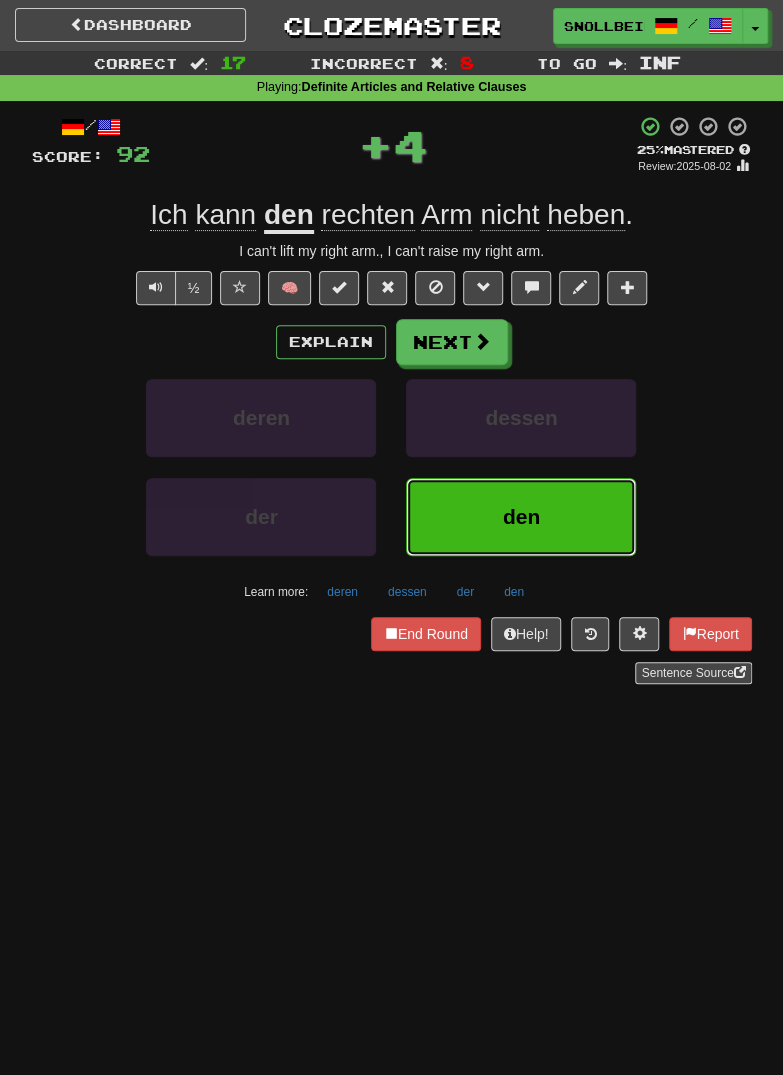 click on "den" at bounding box center [521, 516] 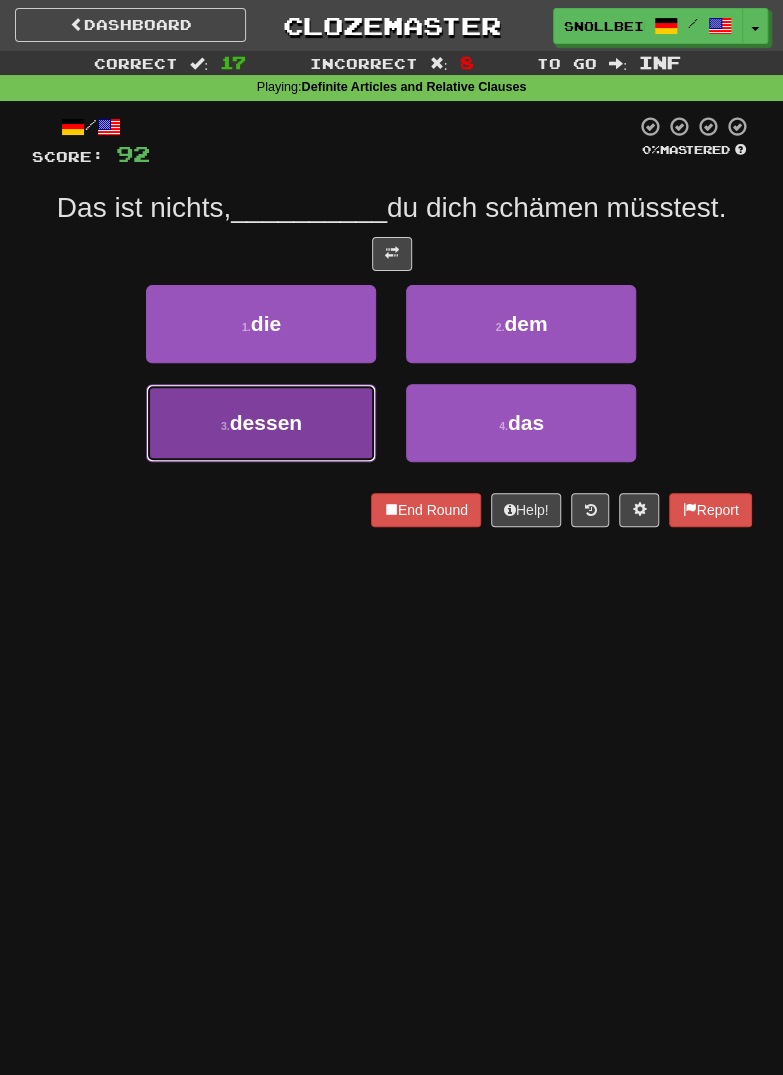 click on "3 .  dessen" at bounding box center [261, 423] 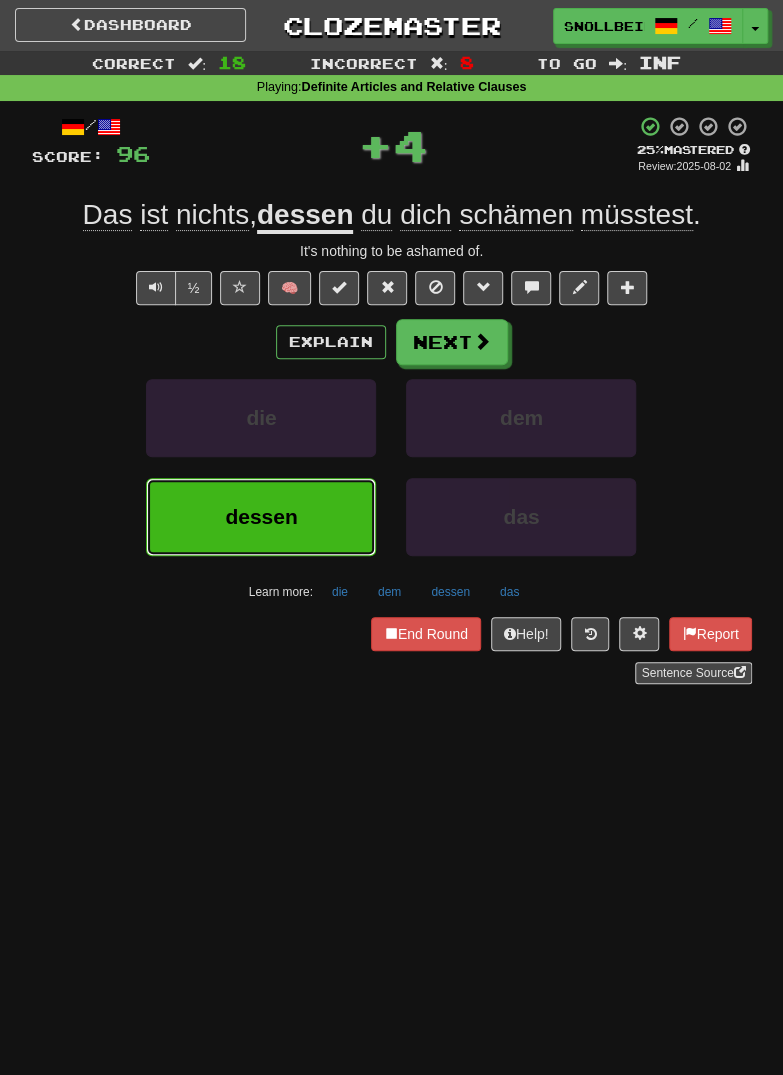 click on "dessen" at bounding box center (261, 517) 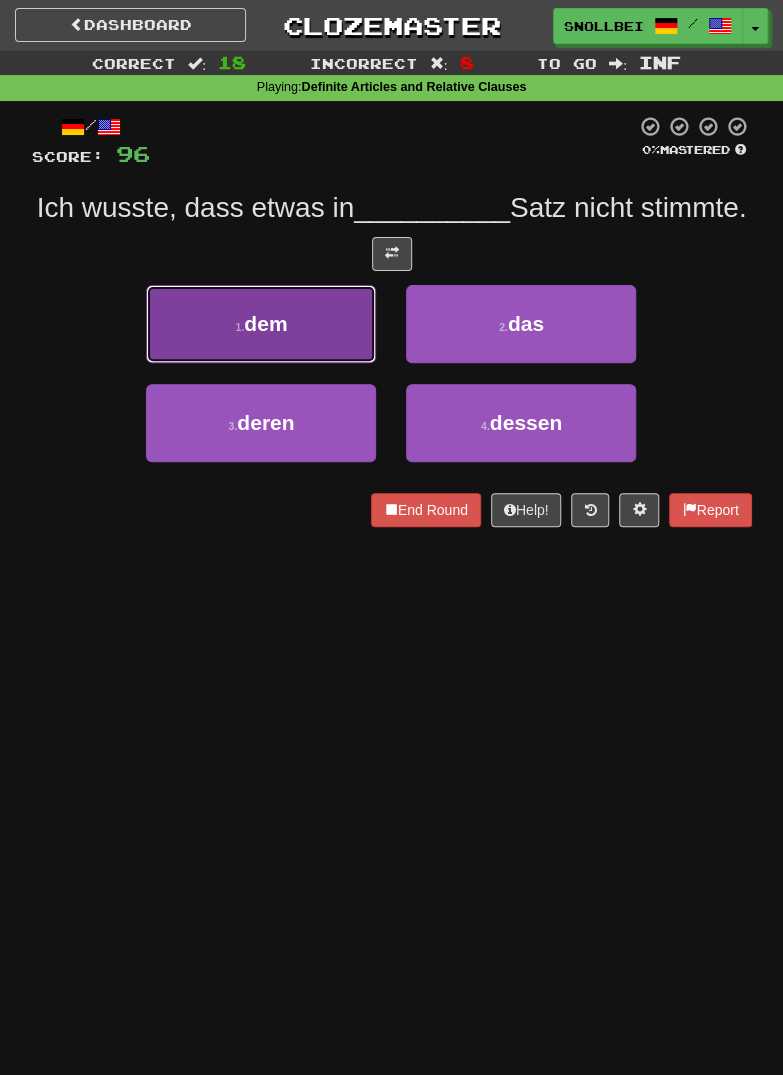 click on "1 .  dem" at bounding box center (261, 324) 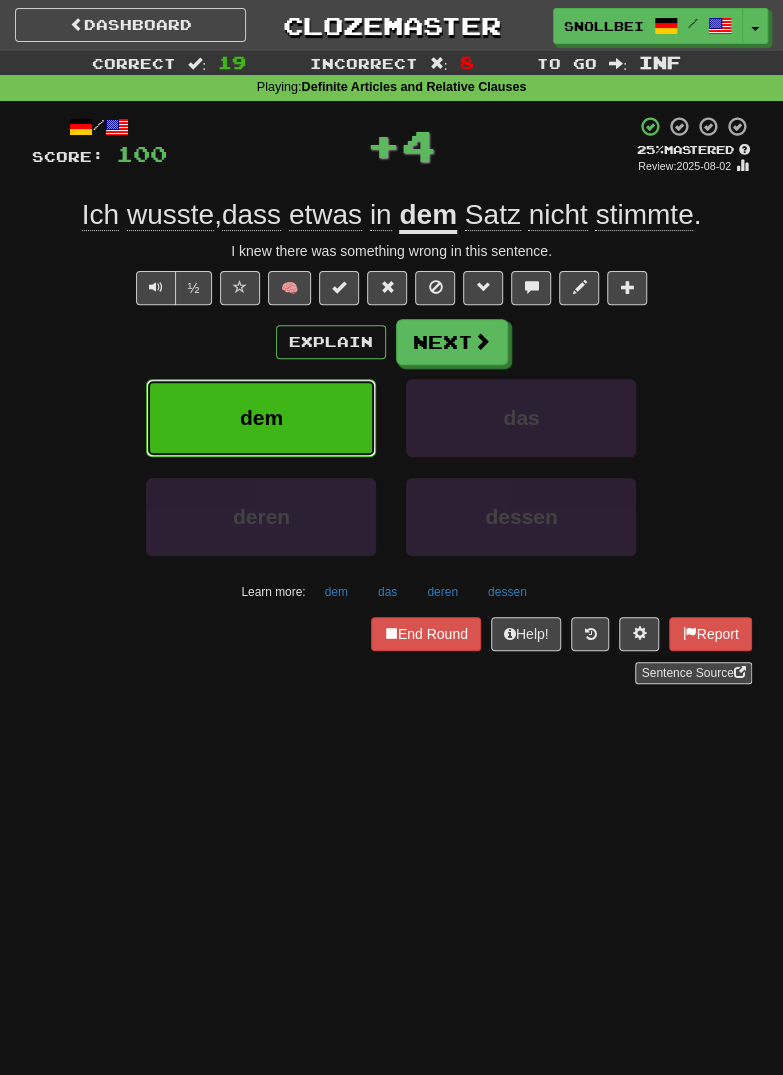 click on "dem" at bounding box center (261, 418) 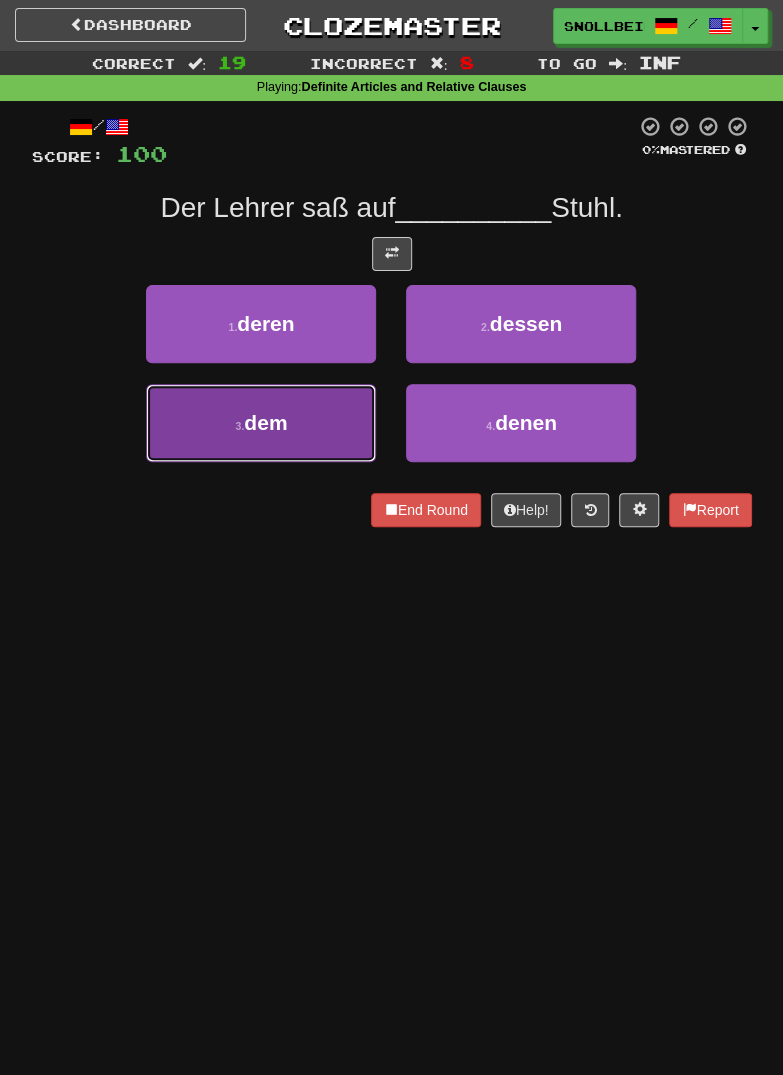 click on "3 .  dem" at bounding box center [261, 423] 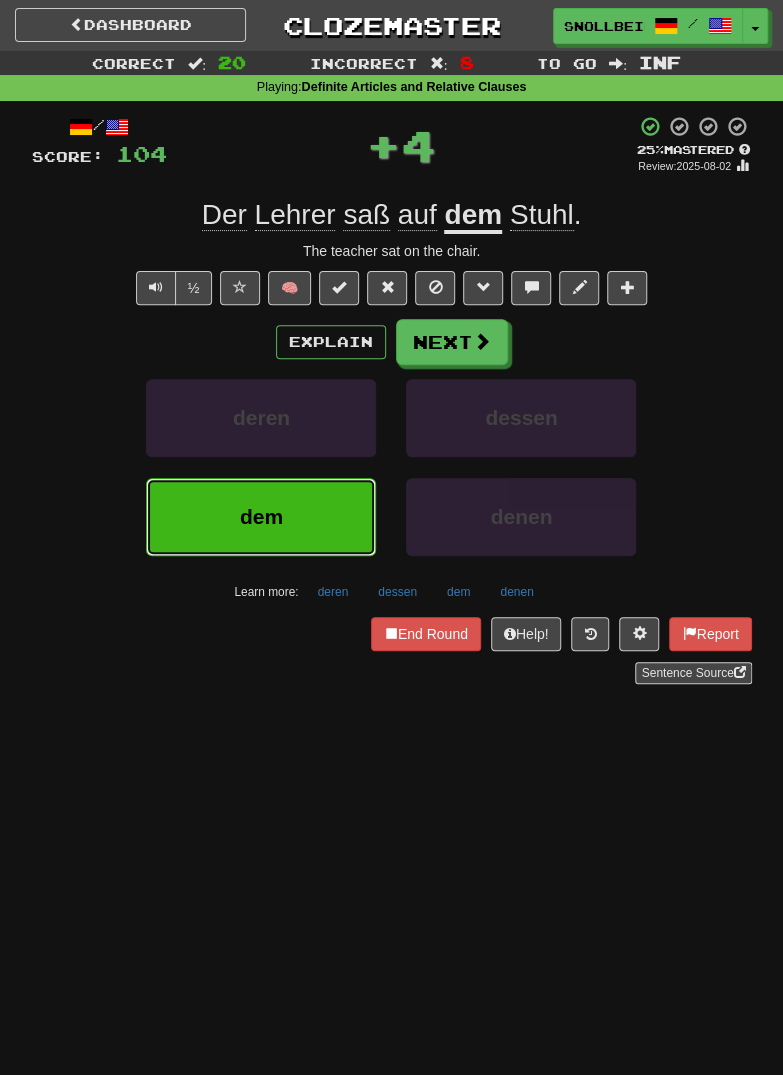 click on "dem" at bounding box center [261, 516] 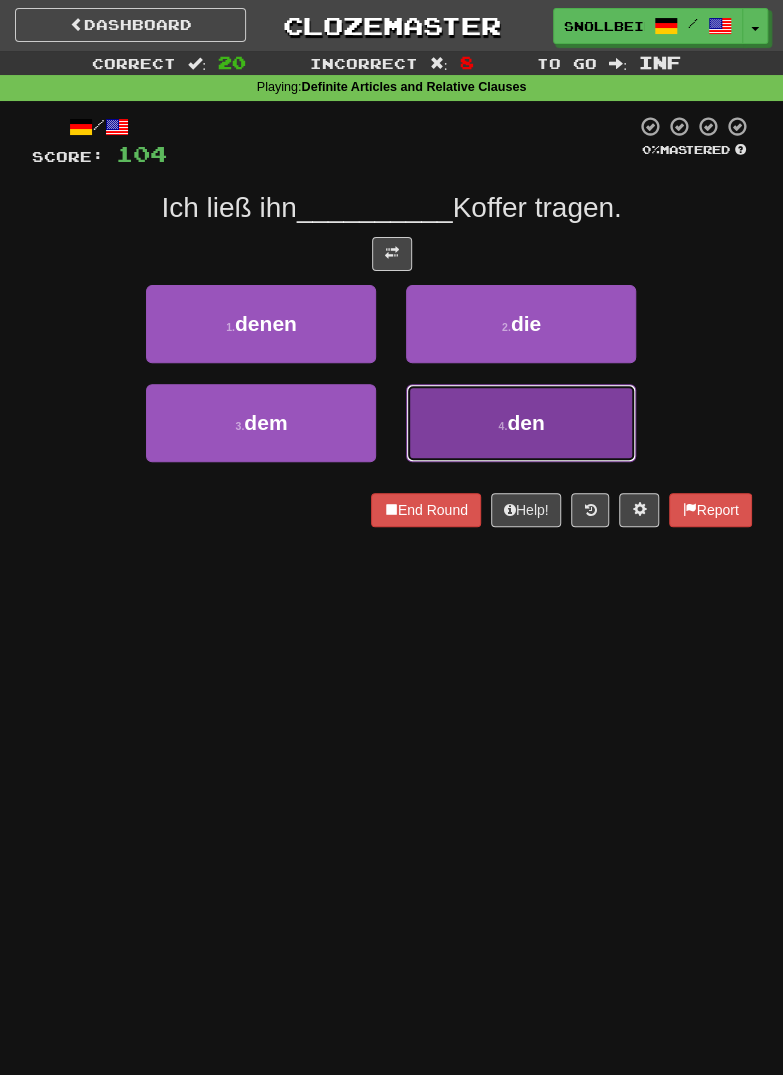click on "4 .  den" at bounding box center [521, 423] 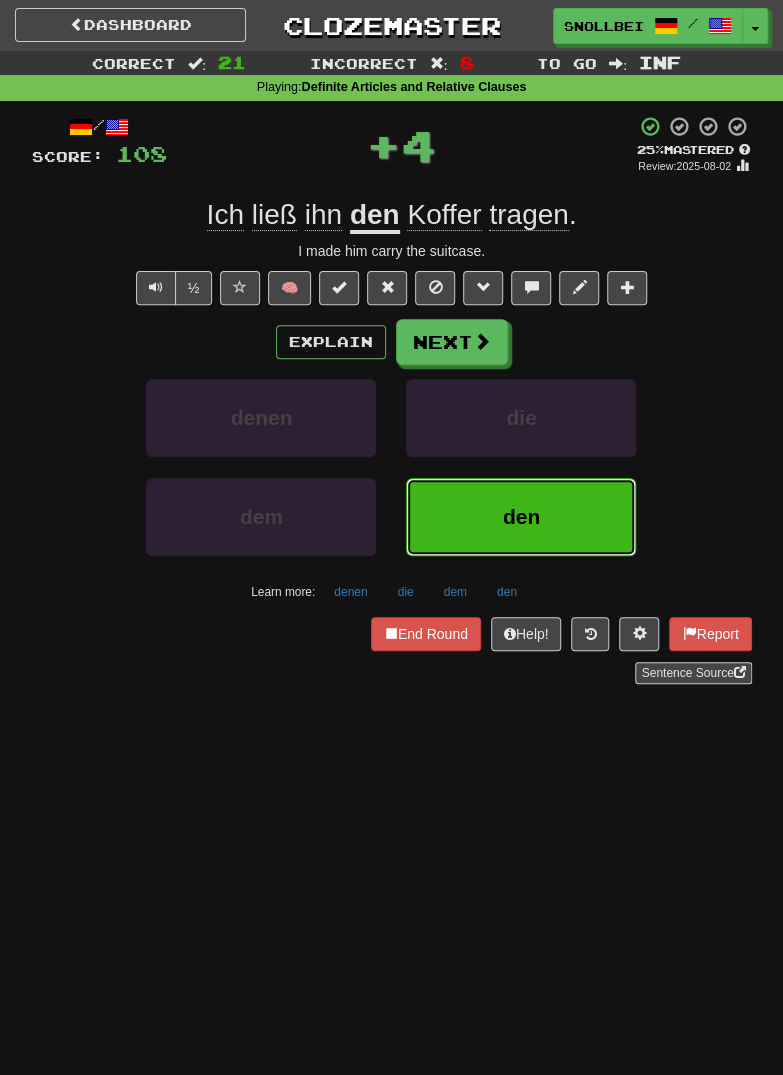 click on "den" at bounding box center (521, 516) 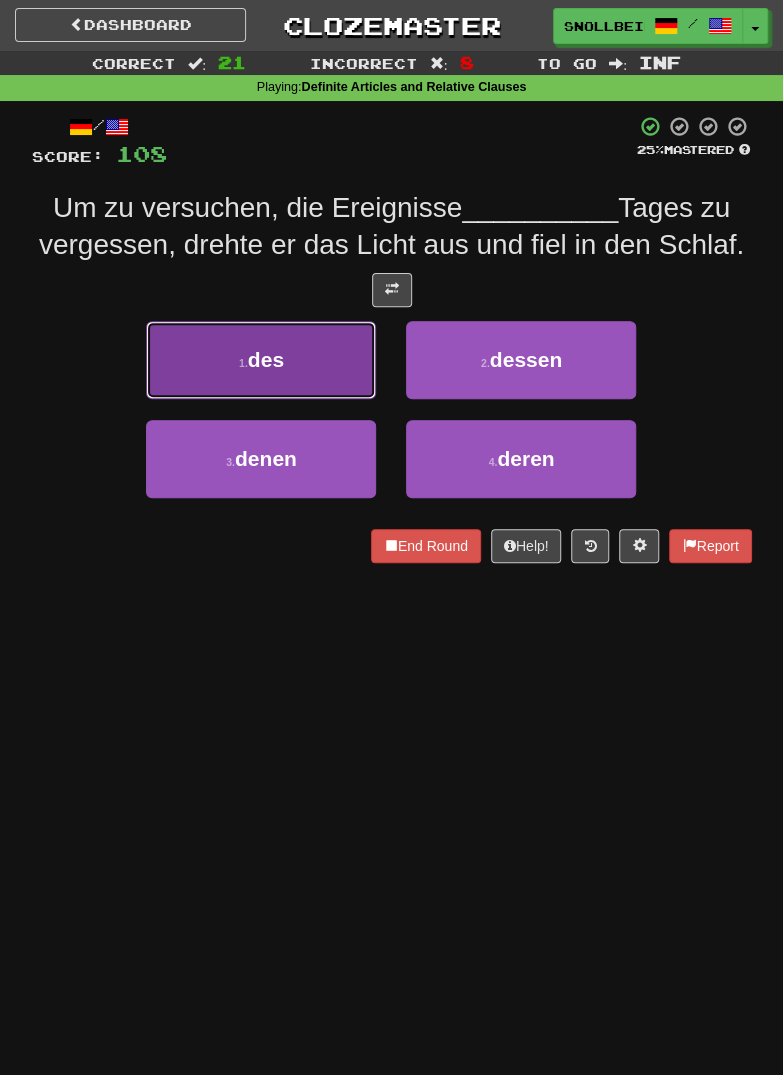 click on "1 .  des" at bounding box center [261, 360] 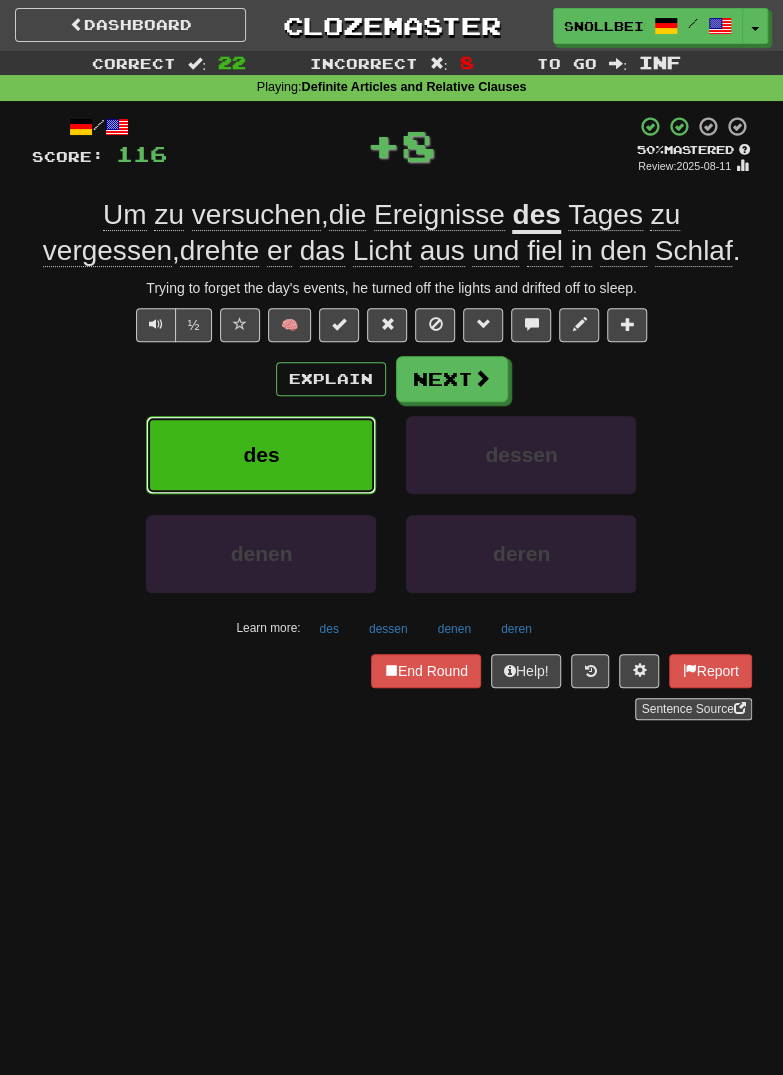 click on "des" at bounding box center (261, 455) 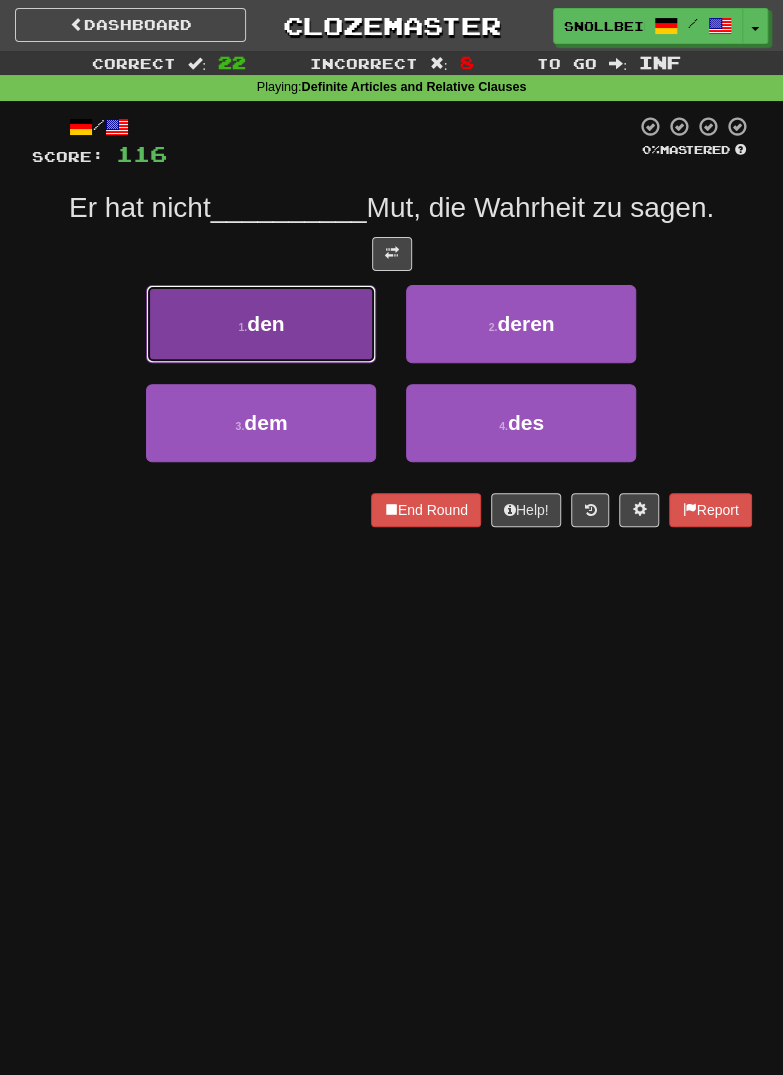 click on "1 ." at bounding box center (242, 327) 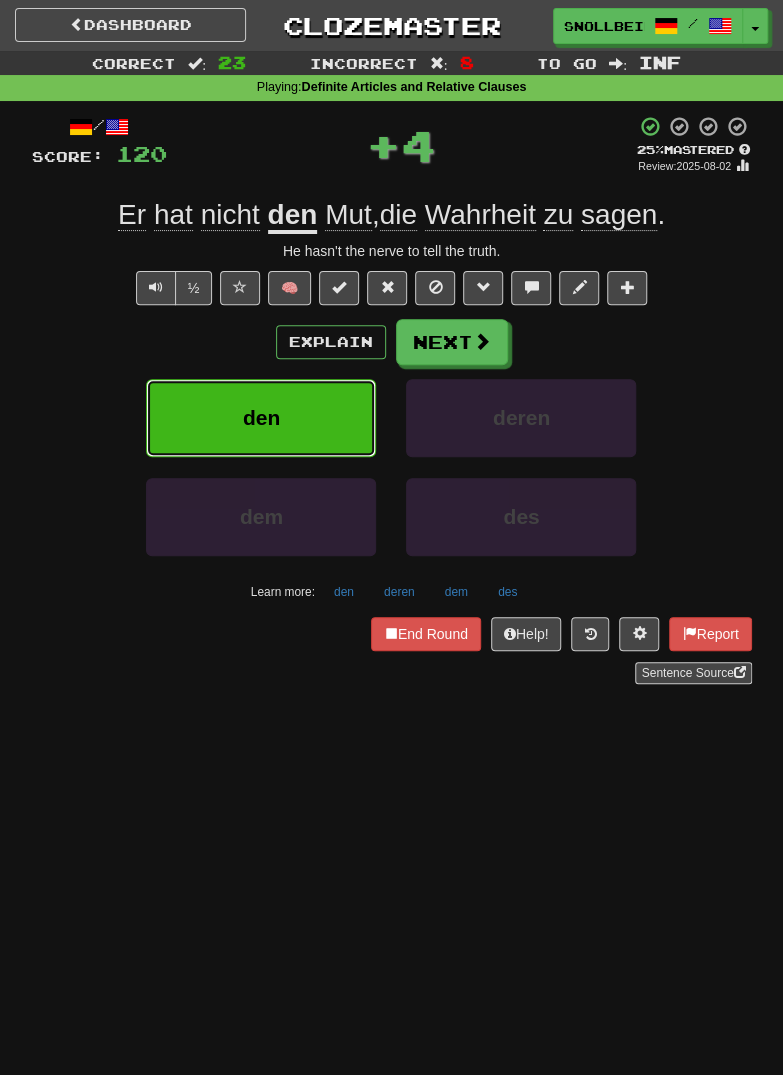 click on "den" at bounding box center (261, 418) 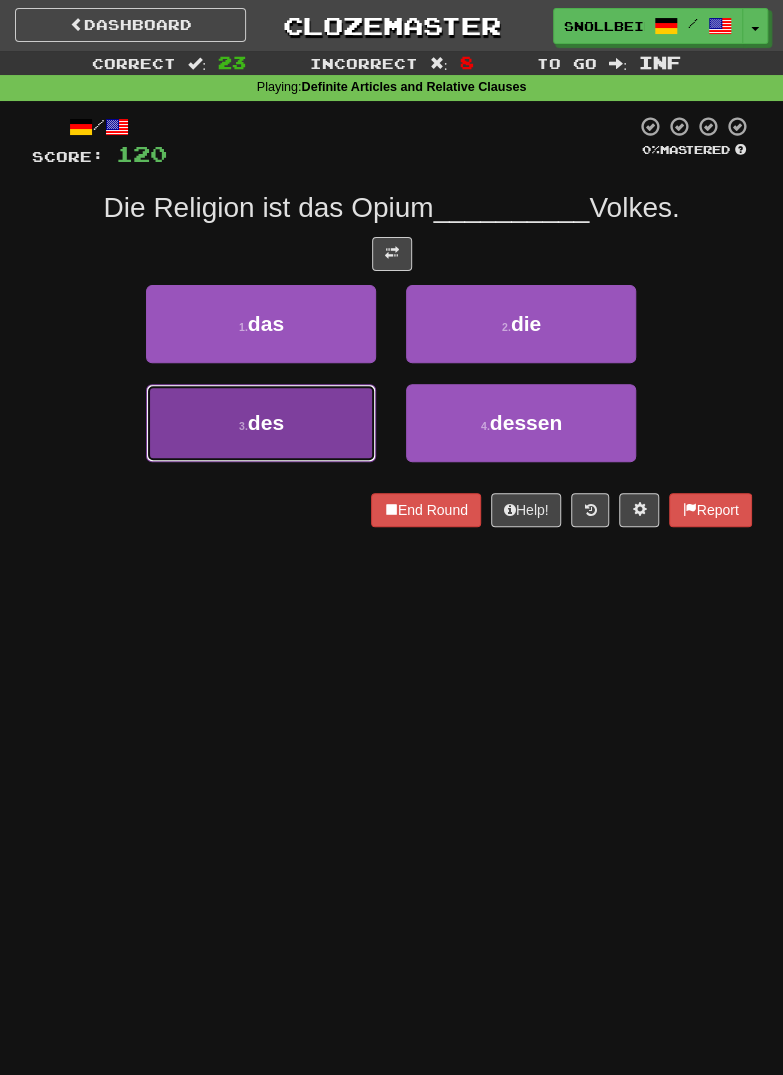 click on "3 .  des" at bounding box center [261, 423] 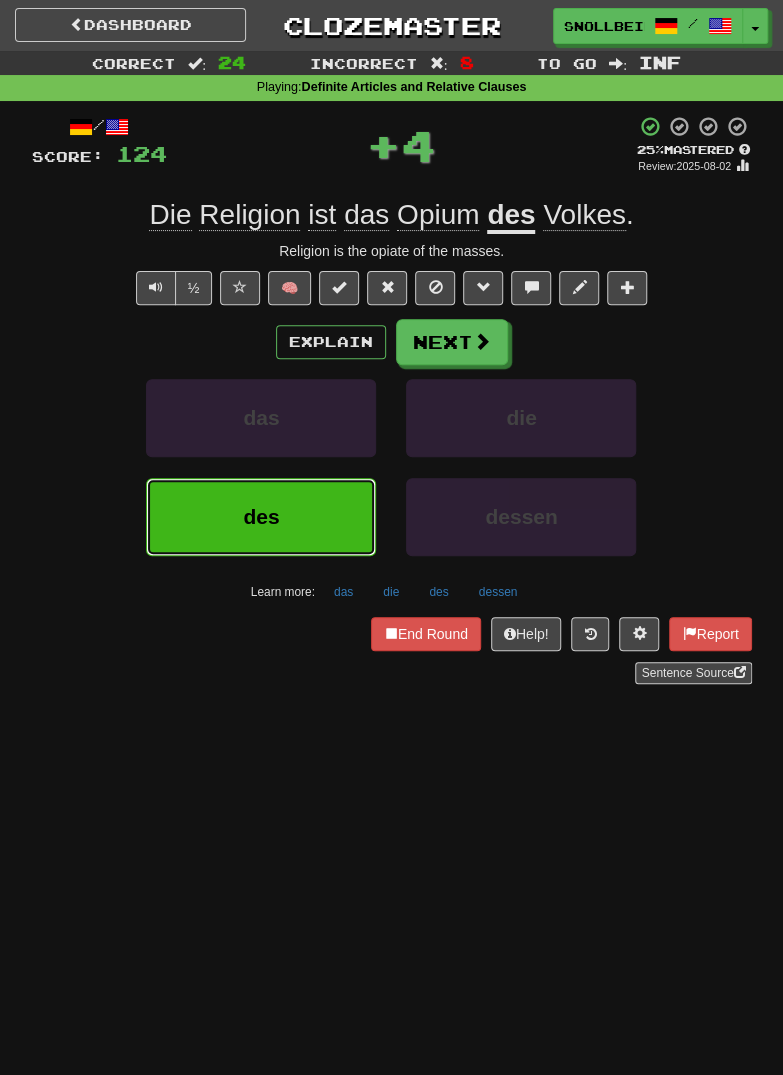 click on "des" at bounding box center (261, 517) 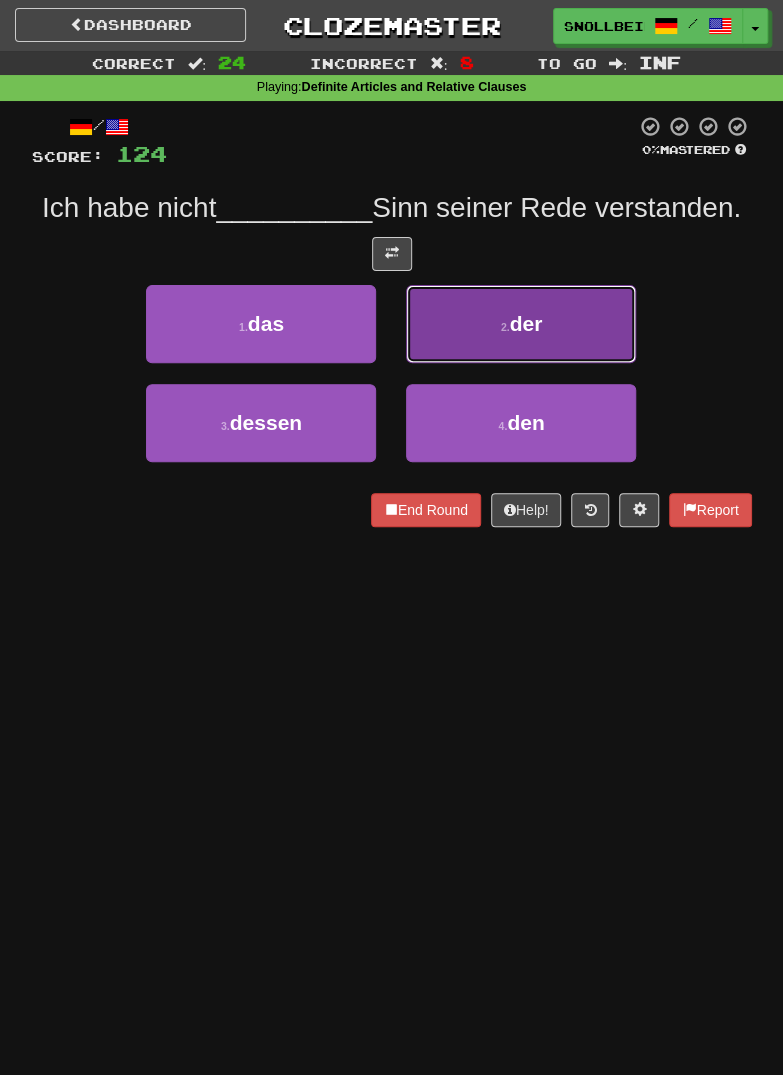 click on "2 .  der" at bounding box center (521, 324) 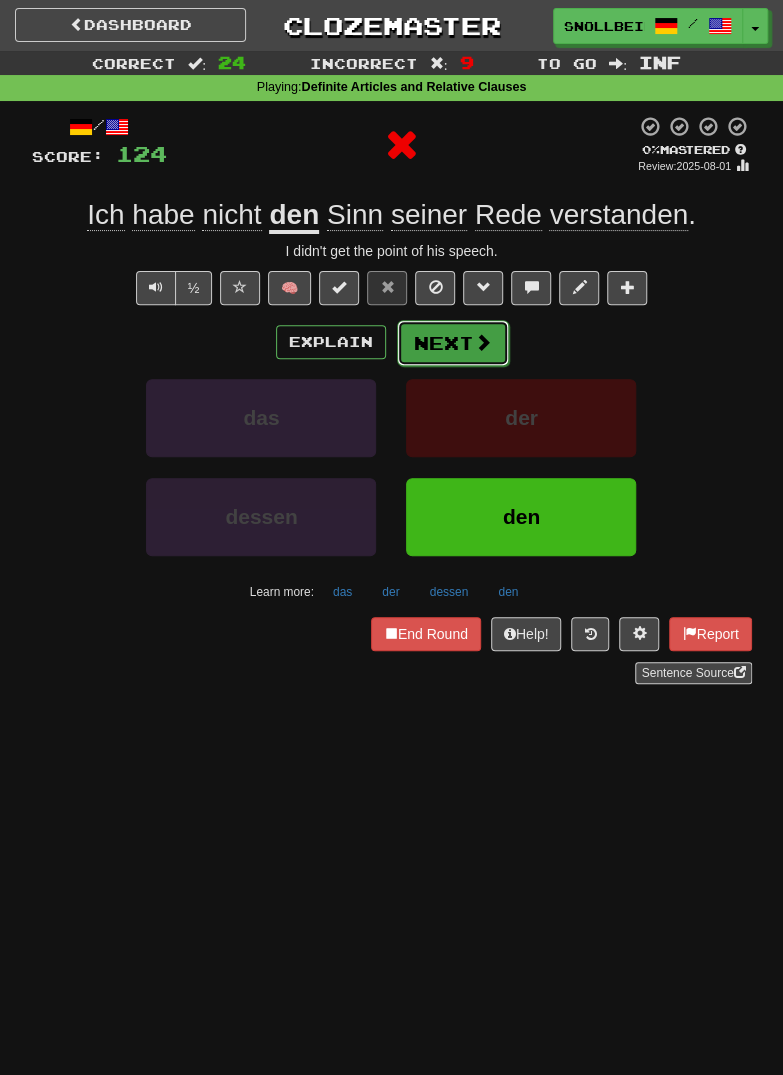 click at bounding box center [483, 342] 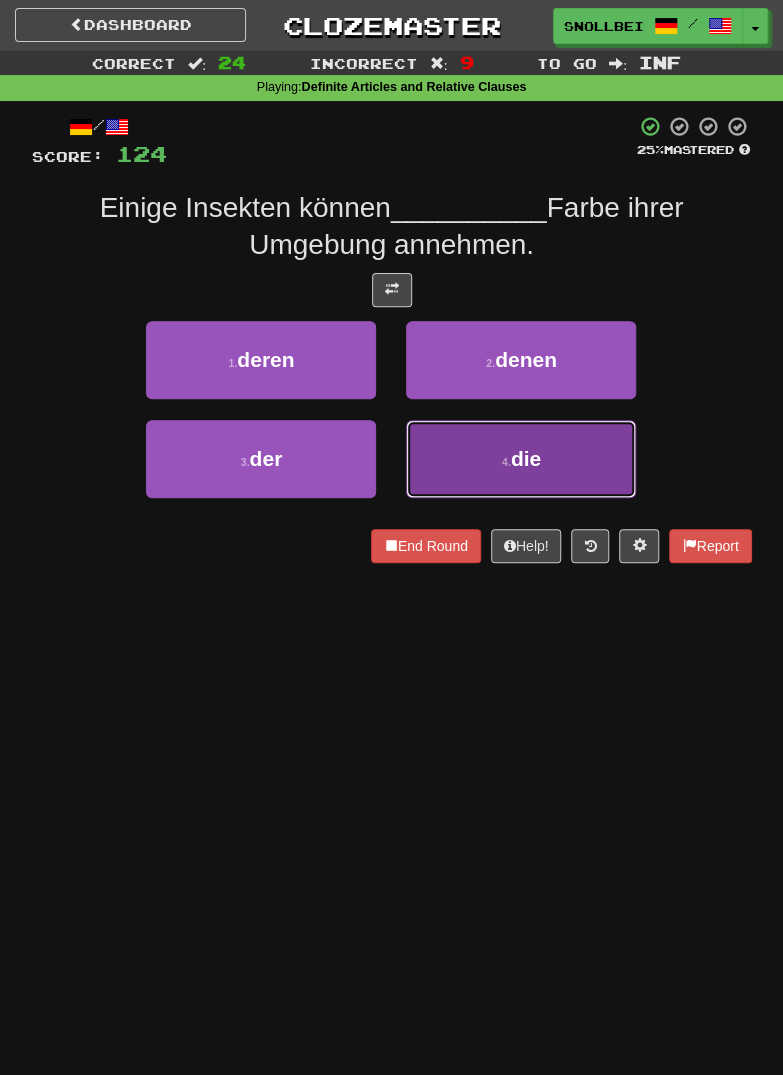 click on "4 .  die" at bounding box center (521, 459) 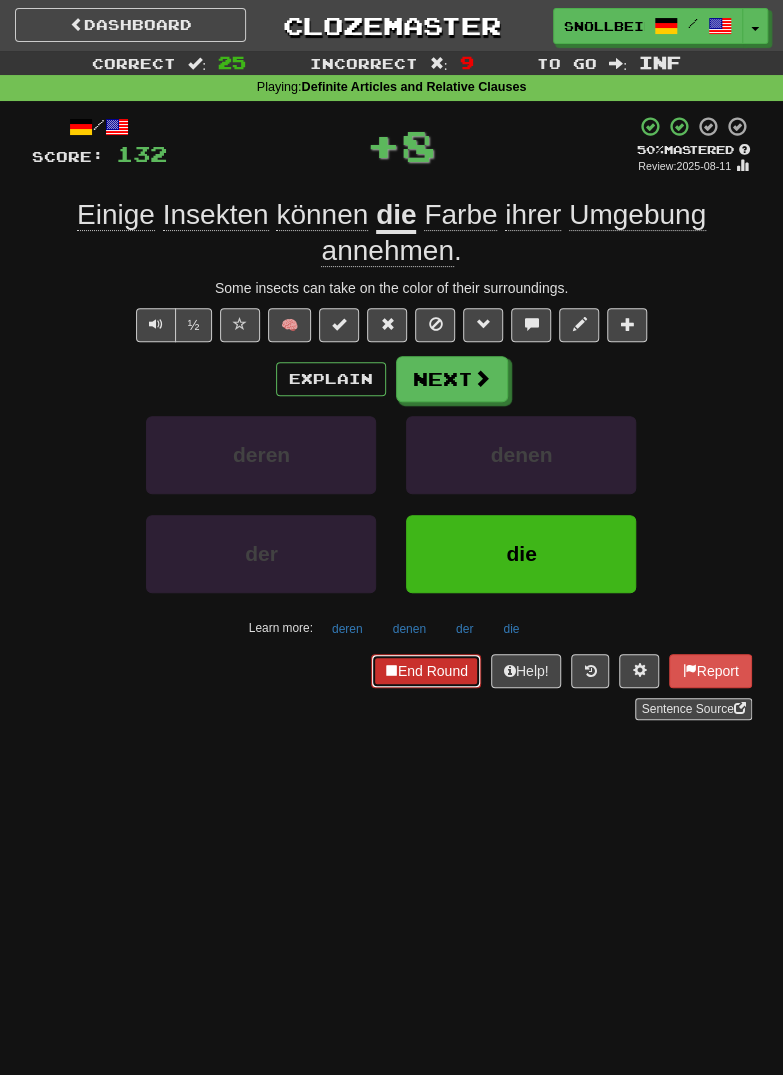 click on "End Round" at bounding box center (426, 671) 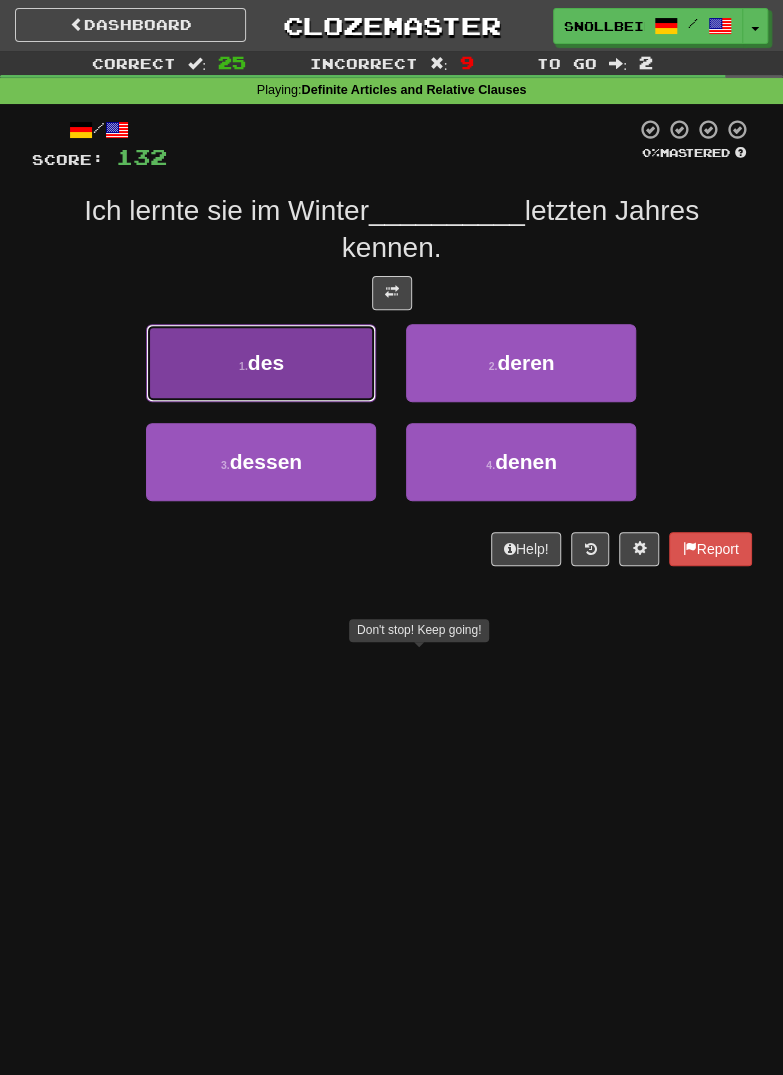 click on "1 .  des" at bounding box center [261, 363] 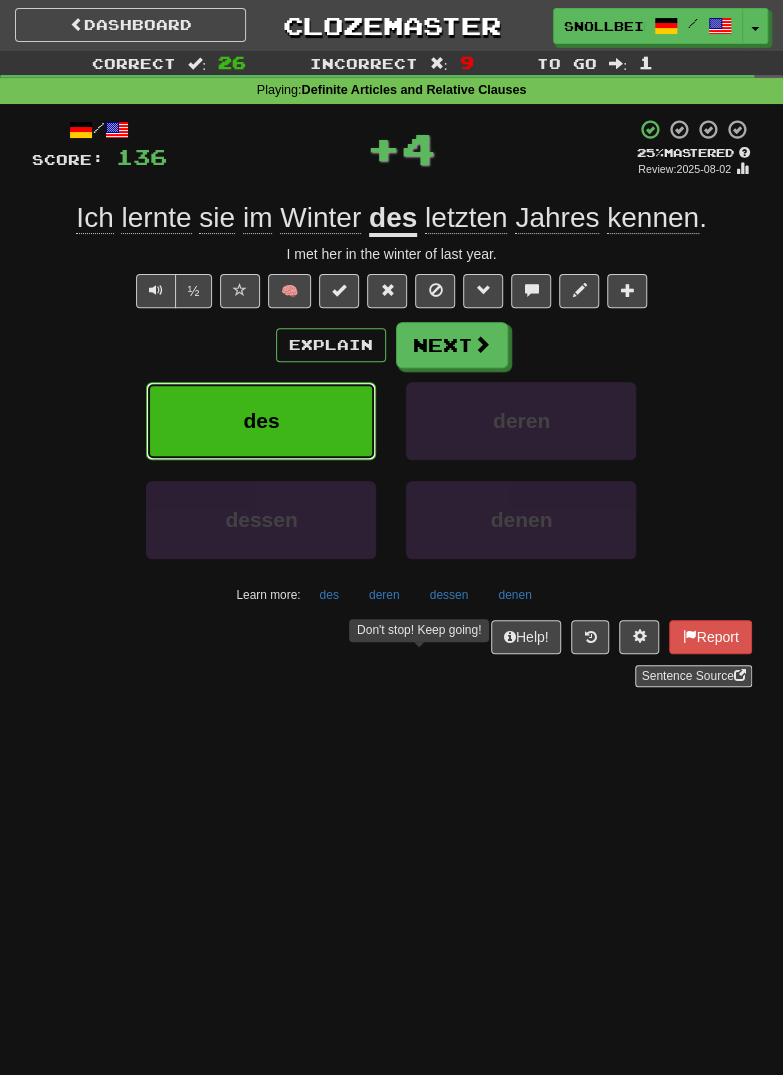 click on "des" at bounding box center [261, 421] 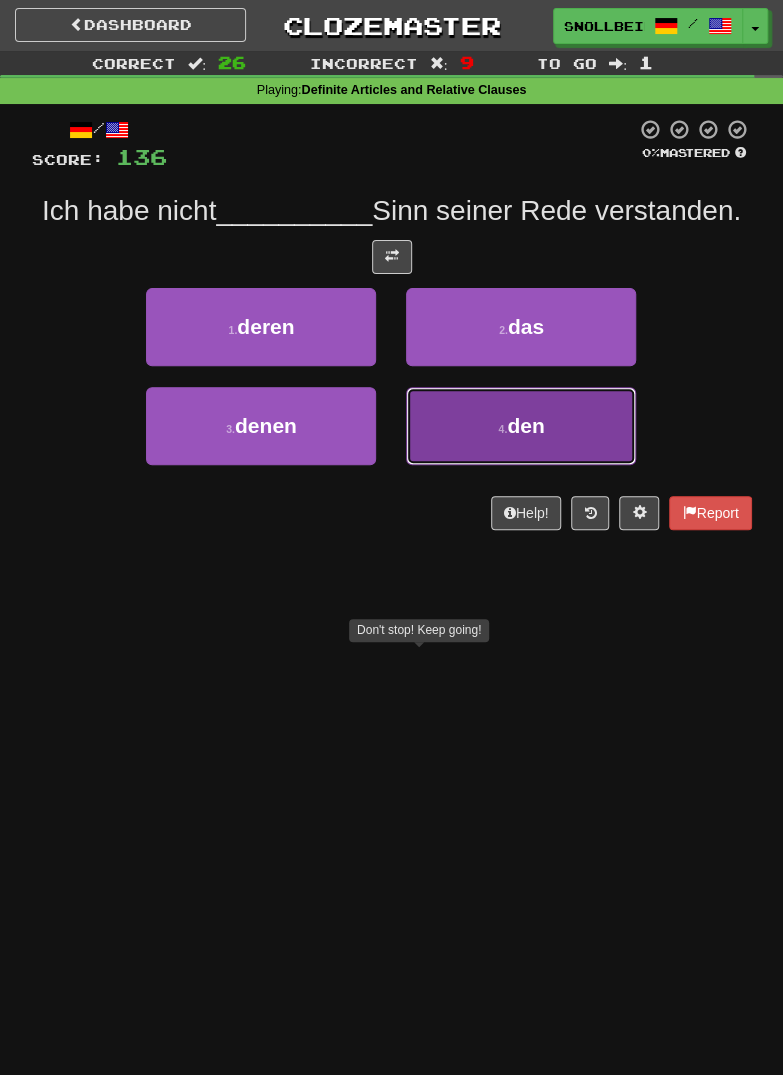 click on "4 .  den" at bounding box center (521, 426) 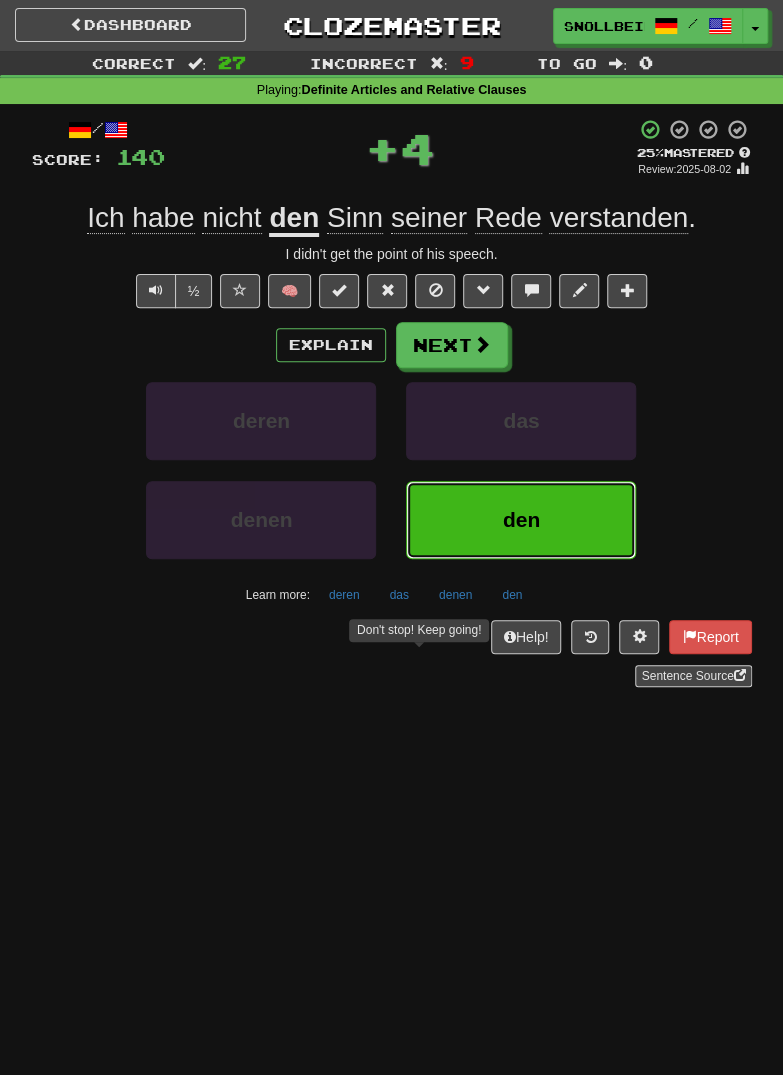 click on "den" at bounding box center [521, 520] 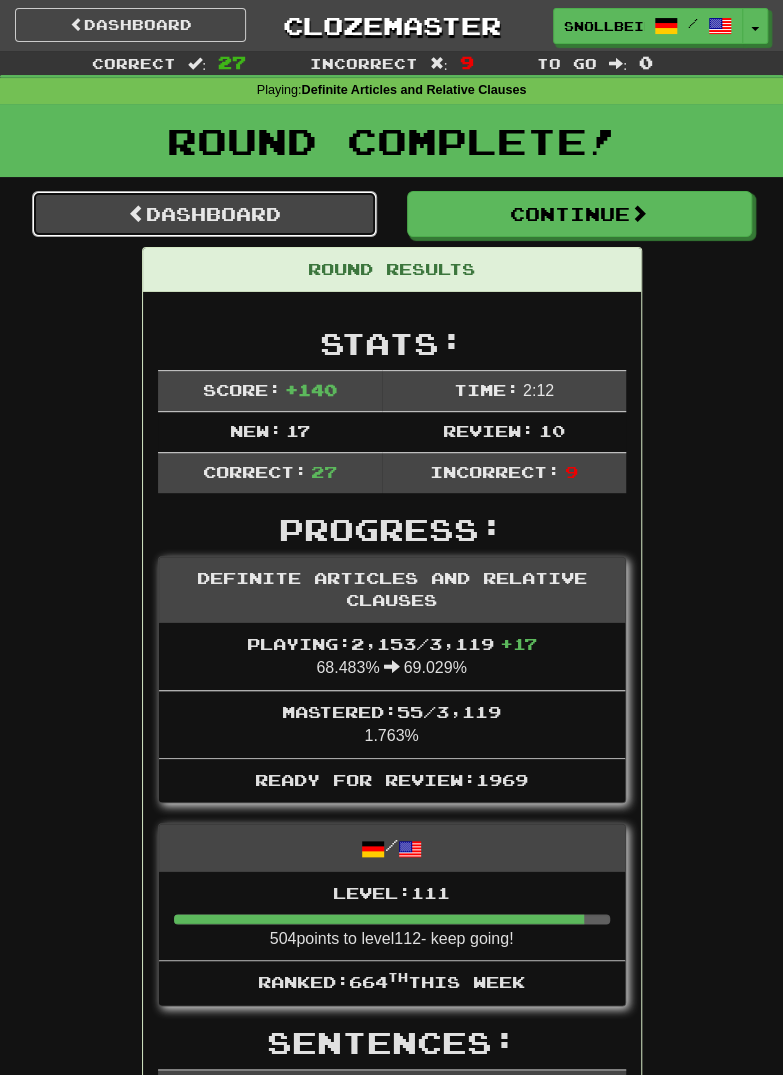 click on "Dashboard" at bounding box center [204, 214] 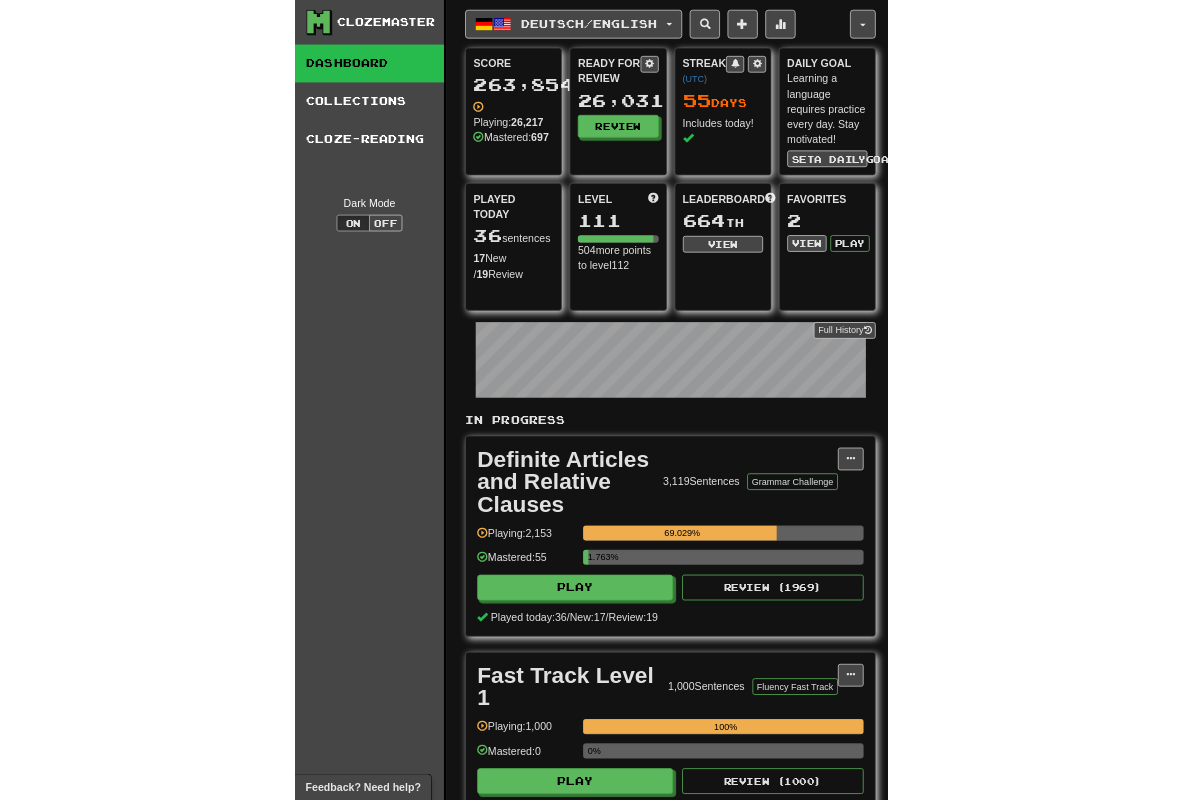 scroll, scrollTop: 0, scrollLeft: 0, axis: both 